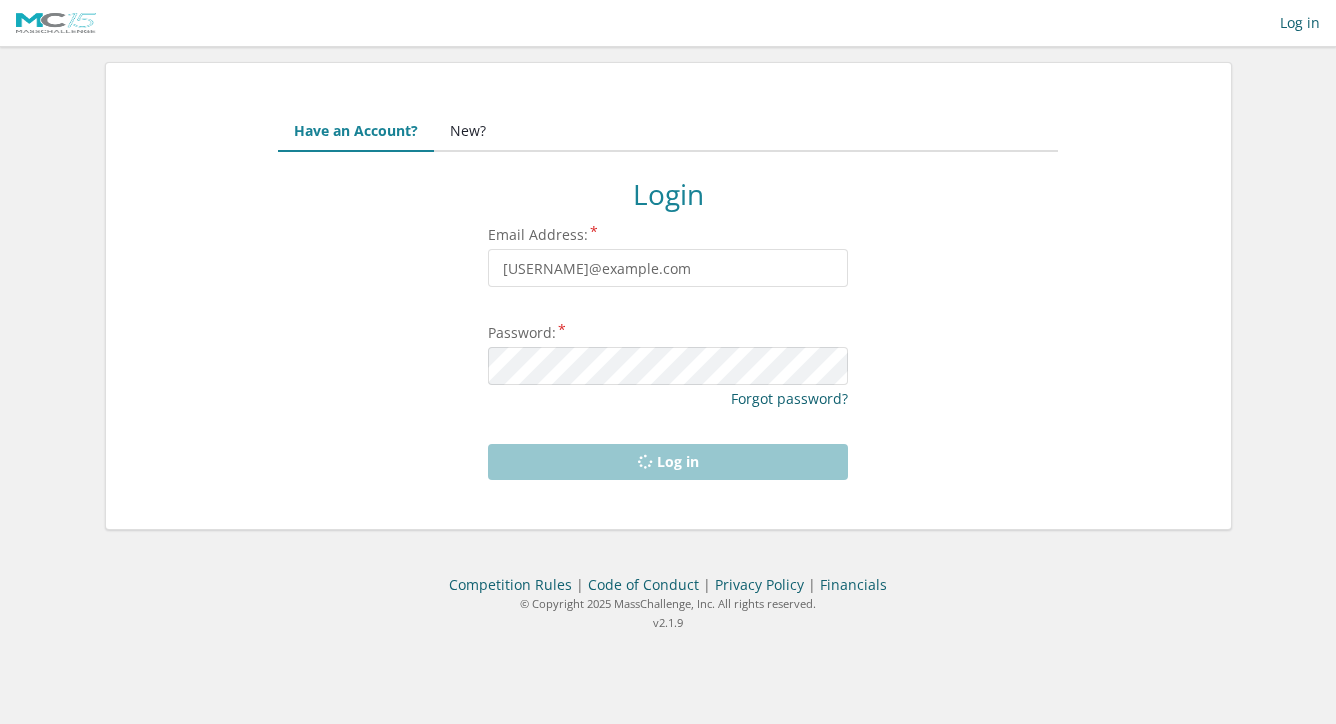 scroll, scrollTop: 0, scrollLeft: 0, axis: both 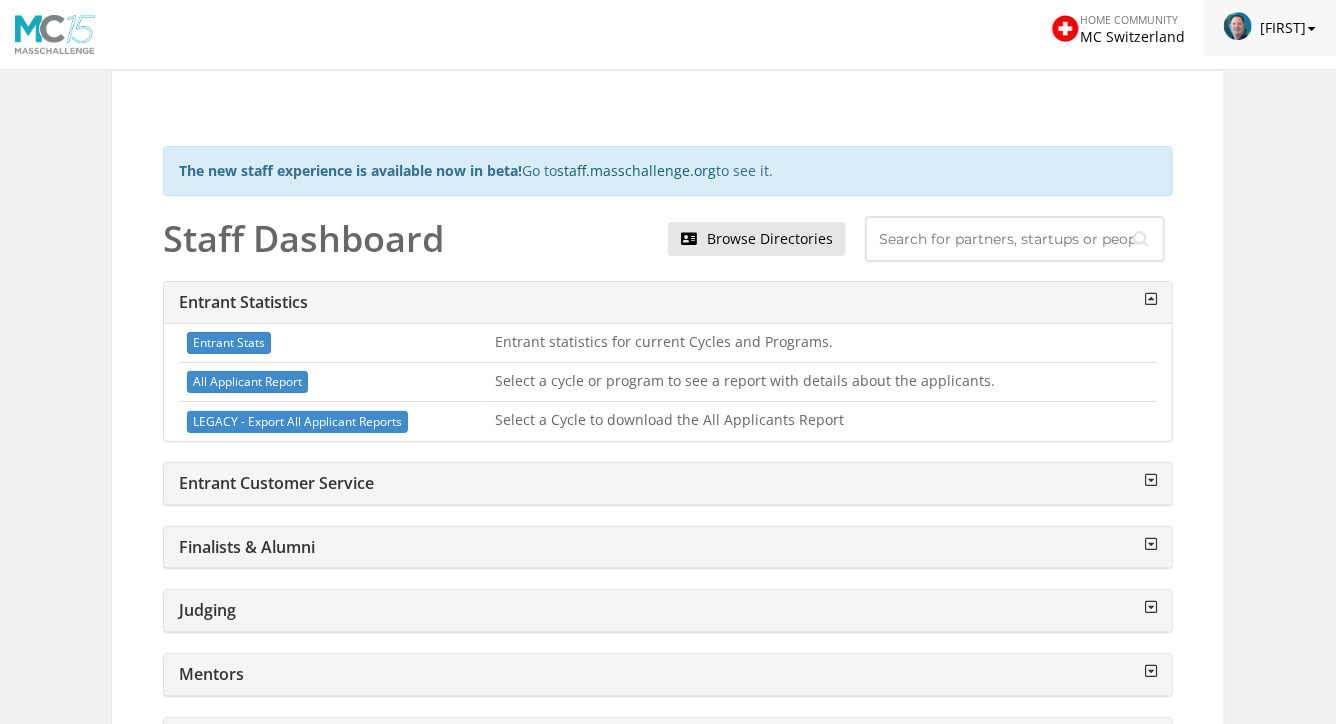 click at bounding box center [1242, 26] 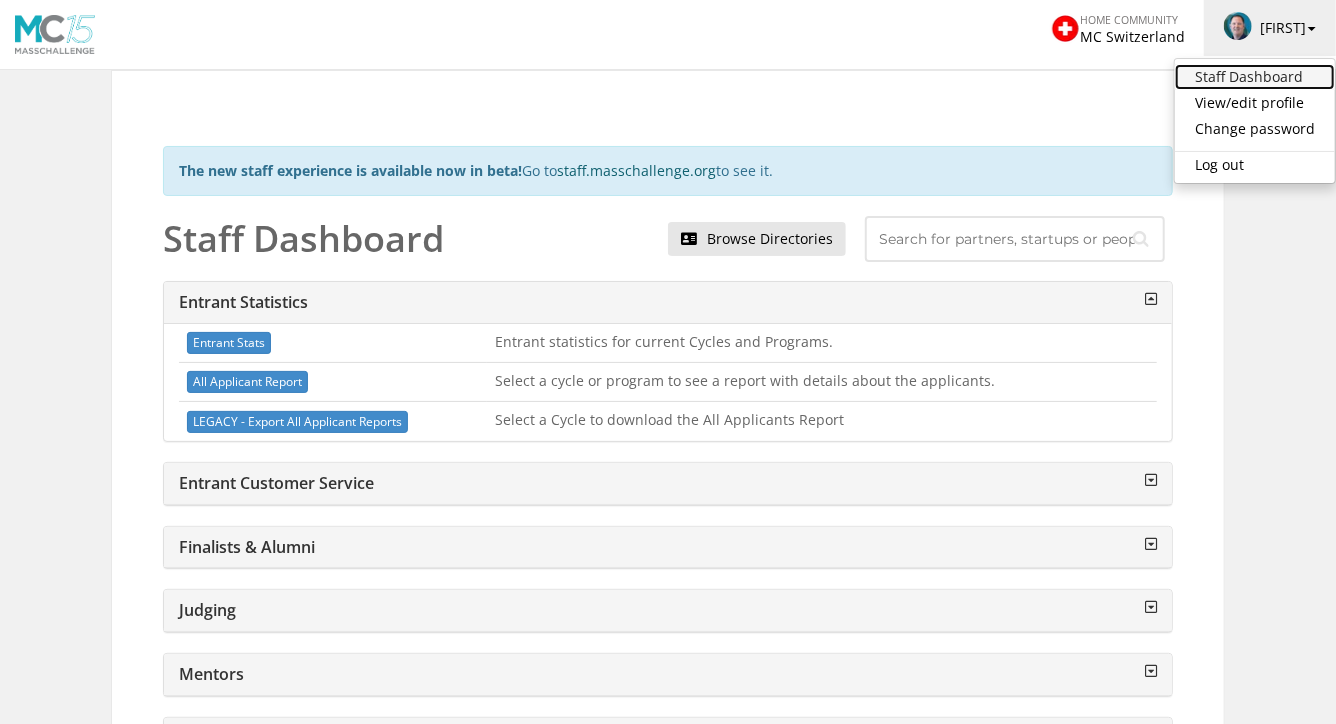 click on "Staff Dashboard" at bounding box center (1255, 77) 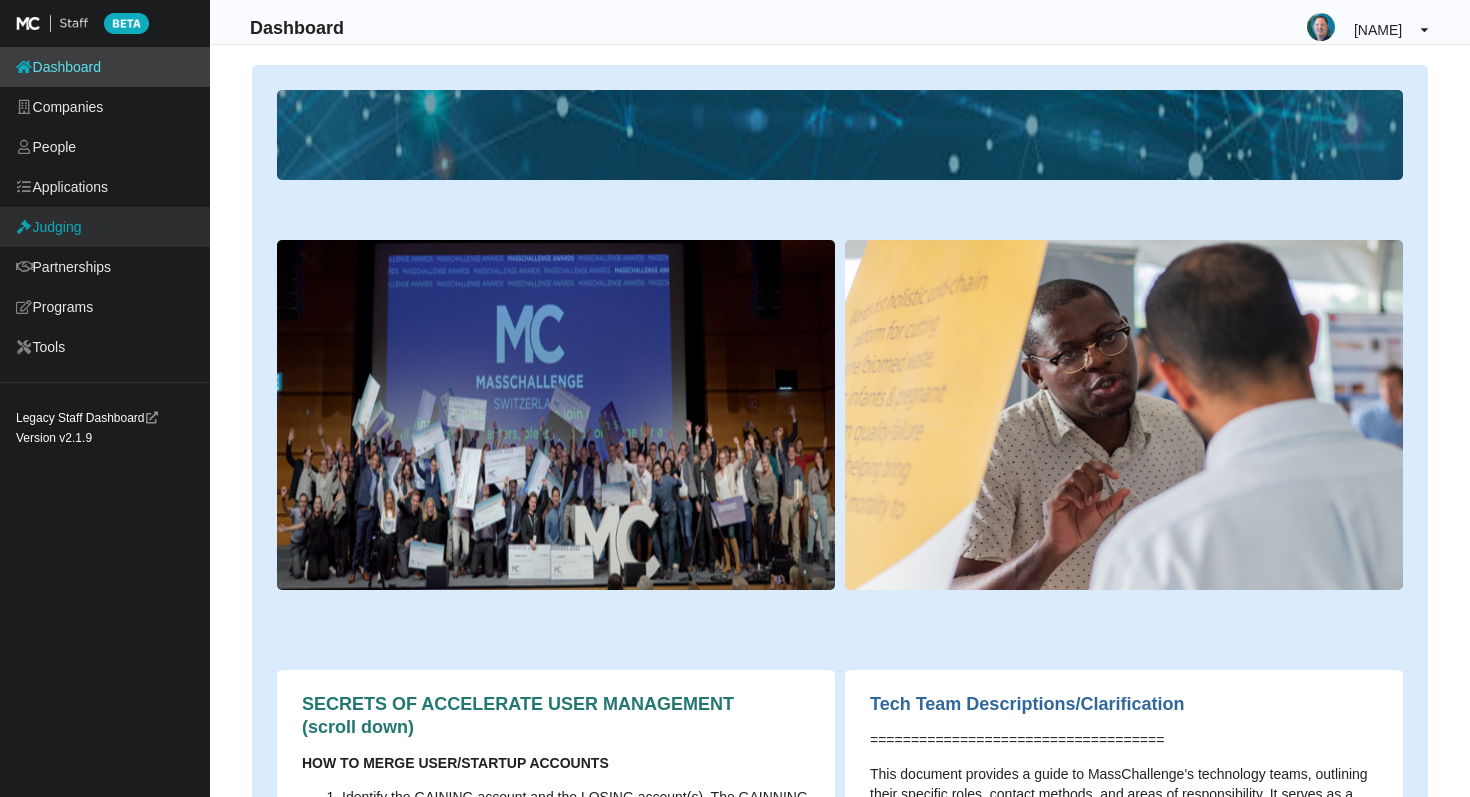 scroll, scrollTop: 0, scrollLeft: 0, axis: both 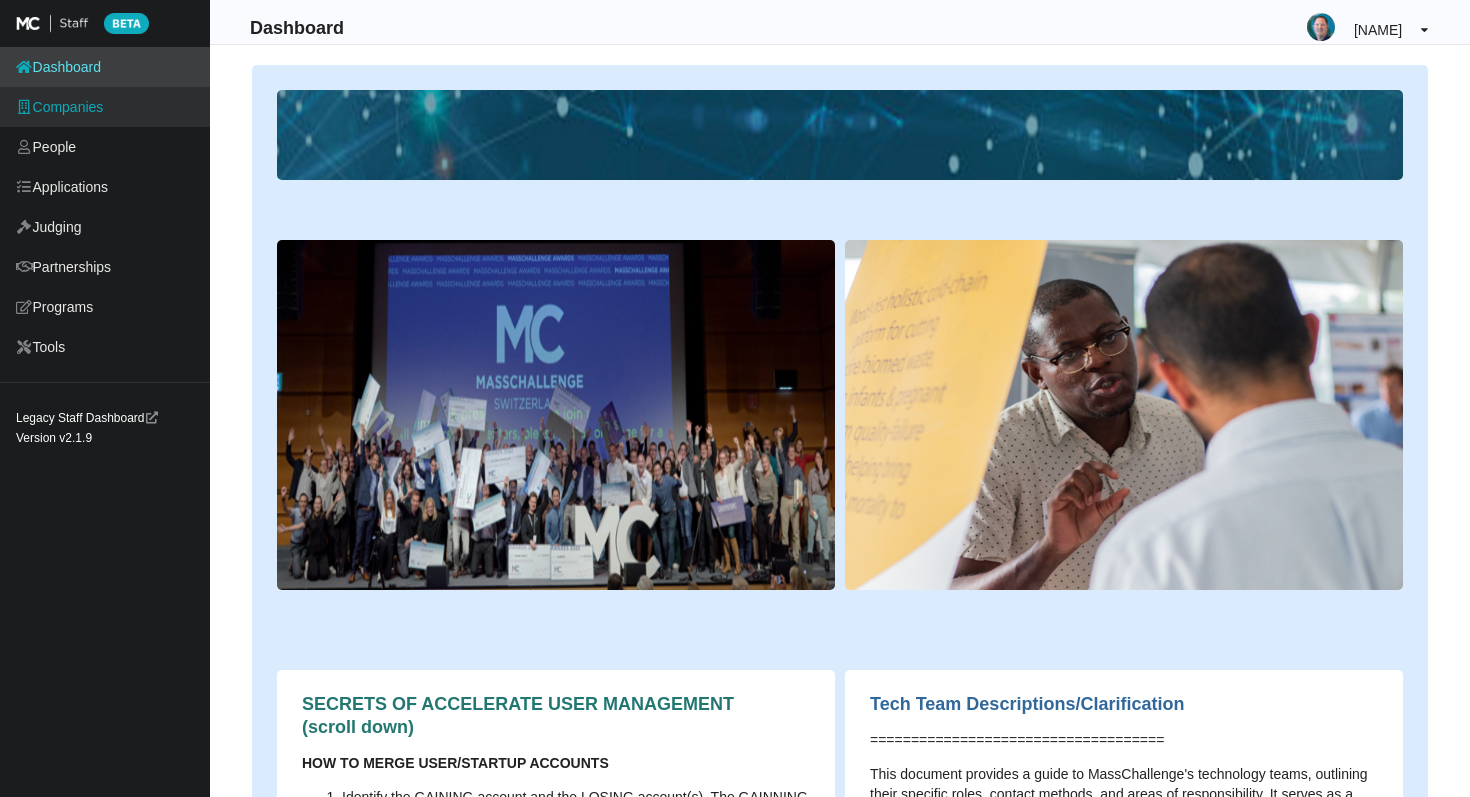 click on "Companies" at bounding box center [105, 107] 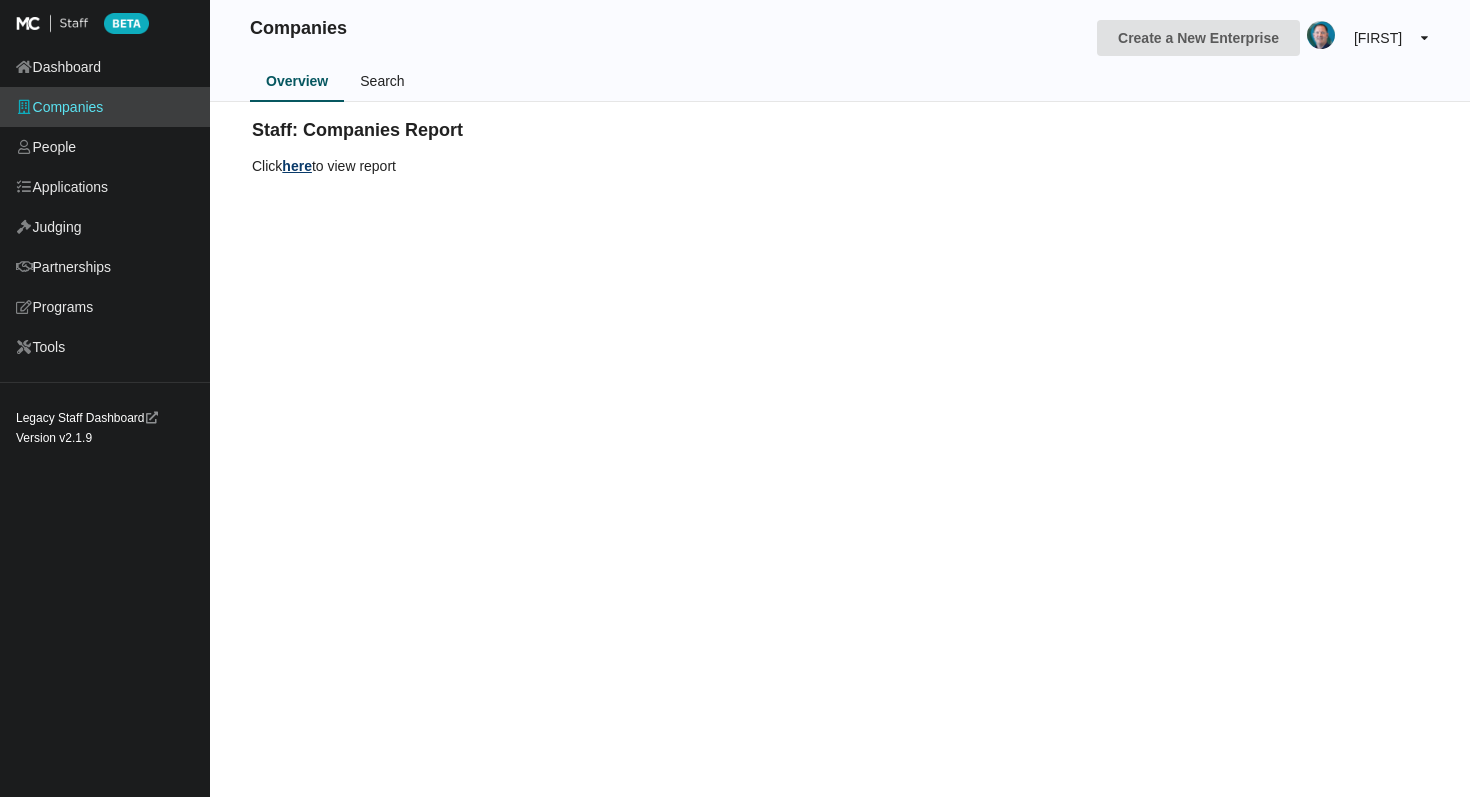 scroll, scrollTop: 0, scrollLeft: 0, axis: both 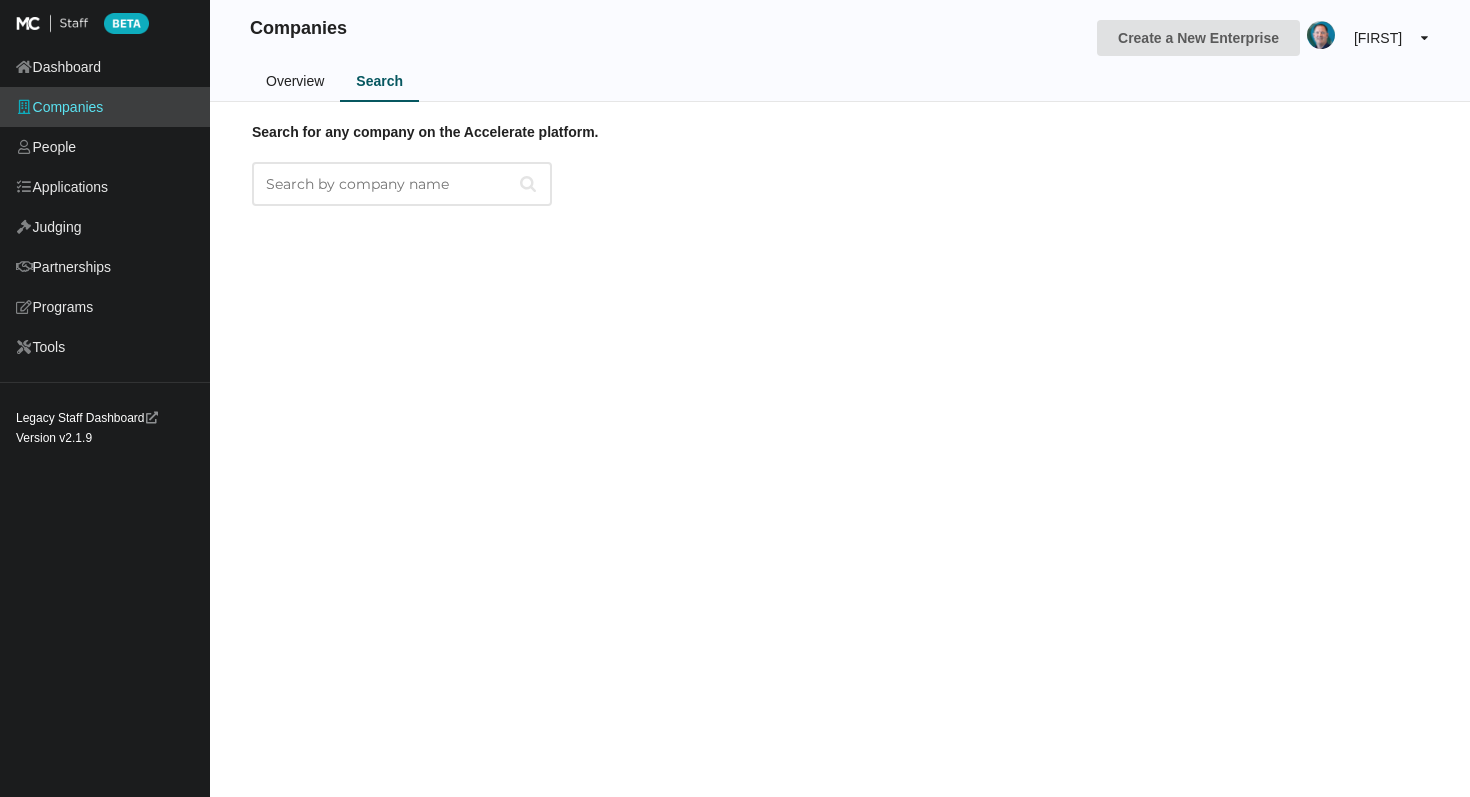 click on "Search for any company on the Accelerate platform." at bounding box center (402, 184) 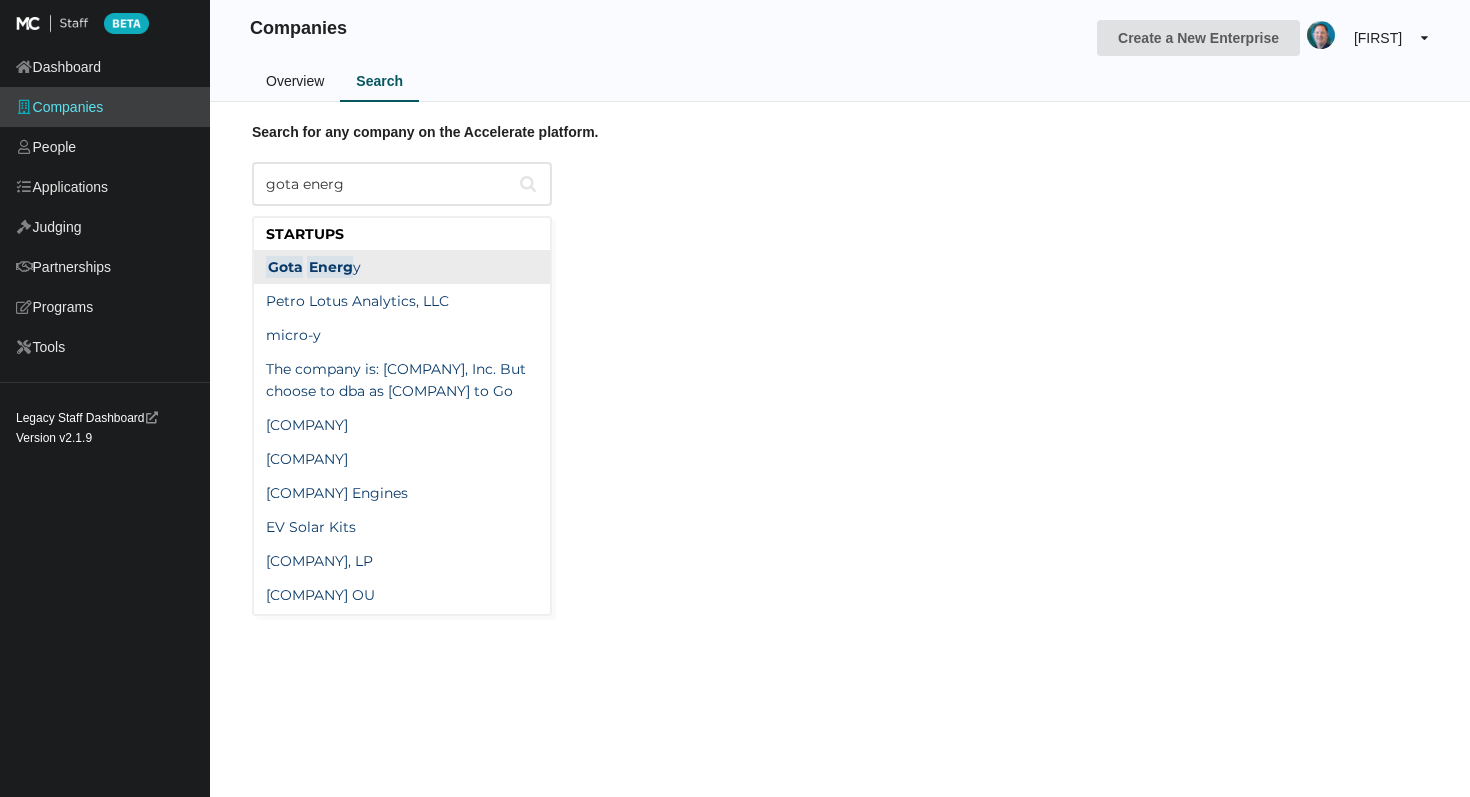 click on "Gota   Energ y" at bounding box center [402, 267] 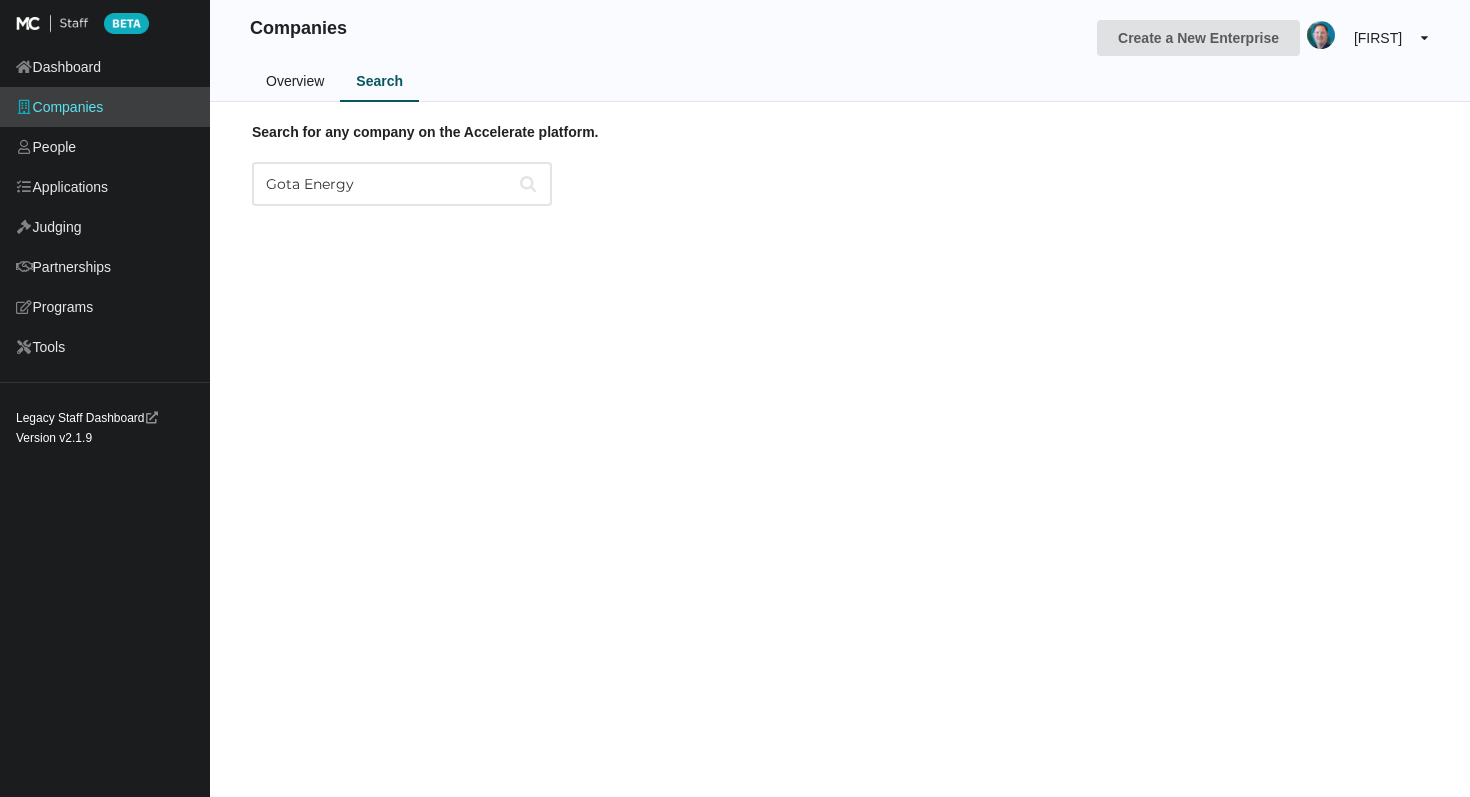 type on "Gota Energy" 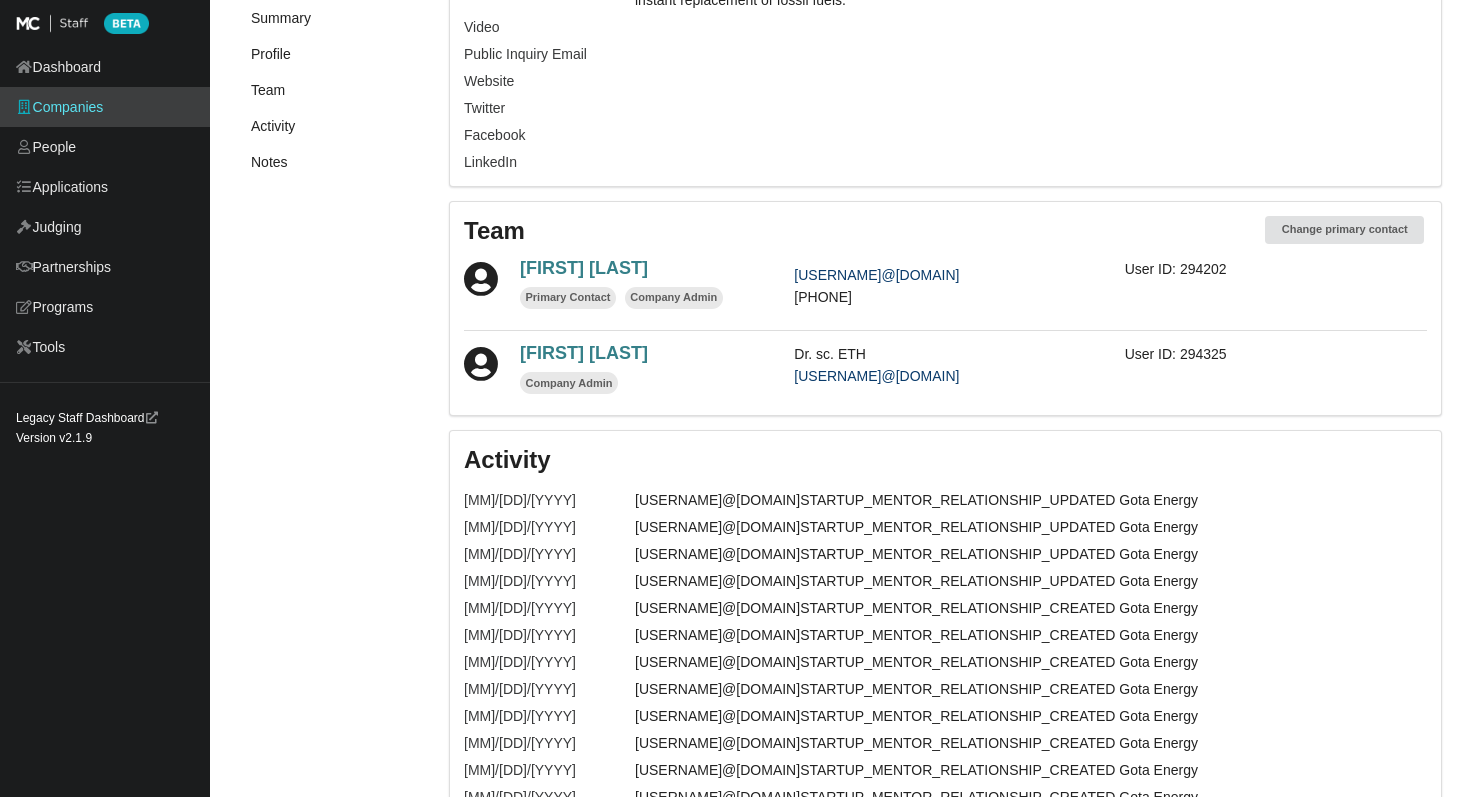 scroll, scrollTop: 553, scrollLeft: 0, axis: vertical 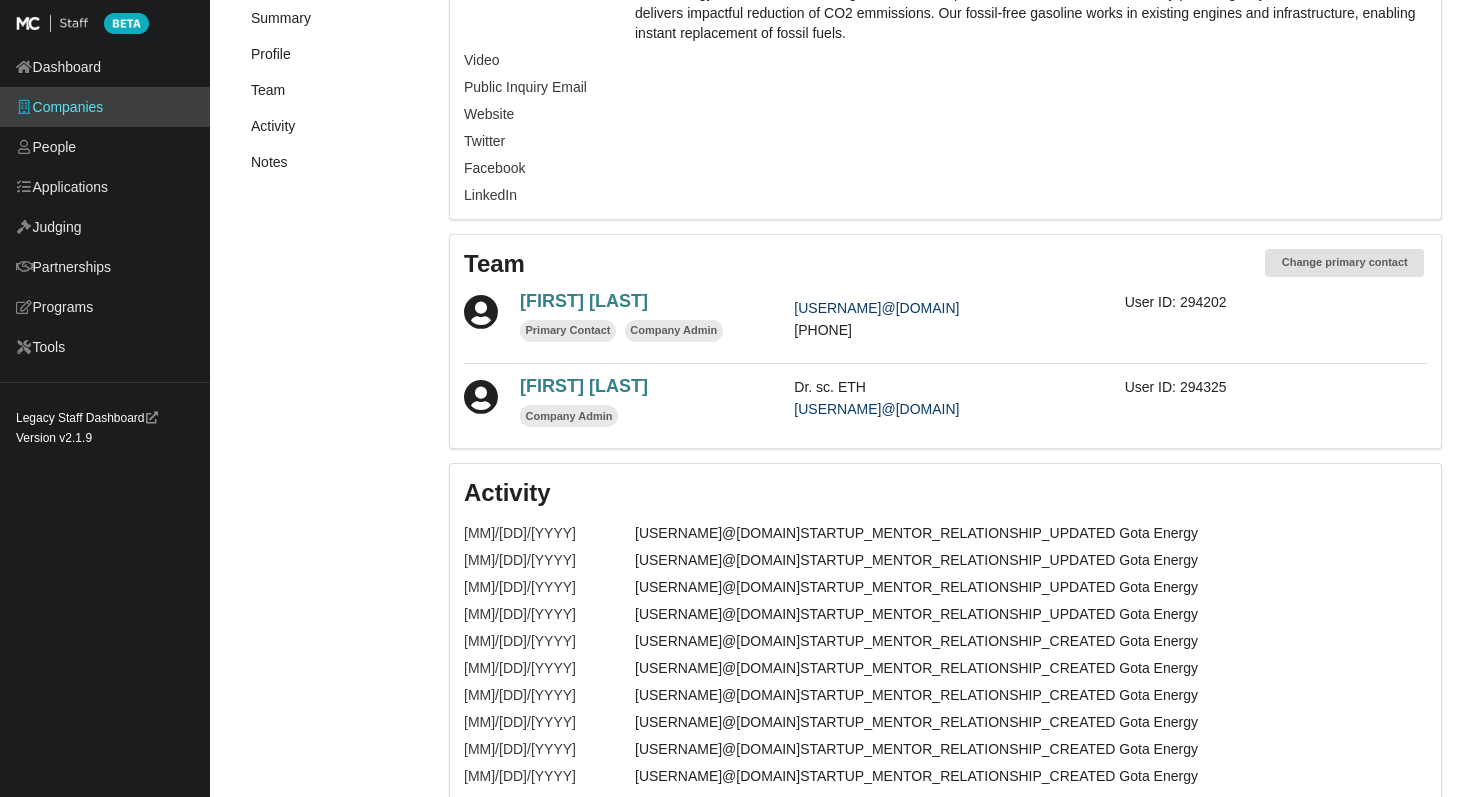 click on "Alessia Cesarini" at bounding box center (584, 301) 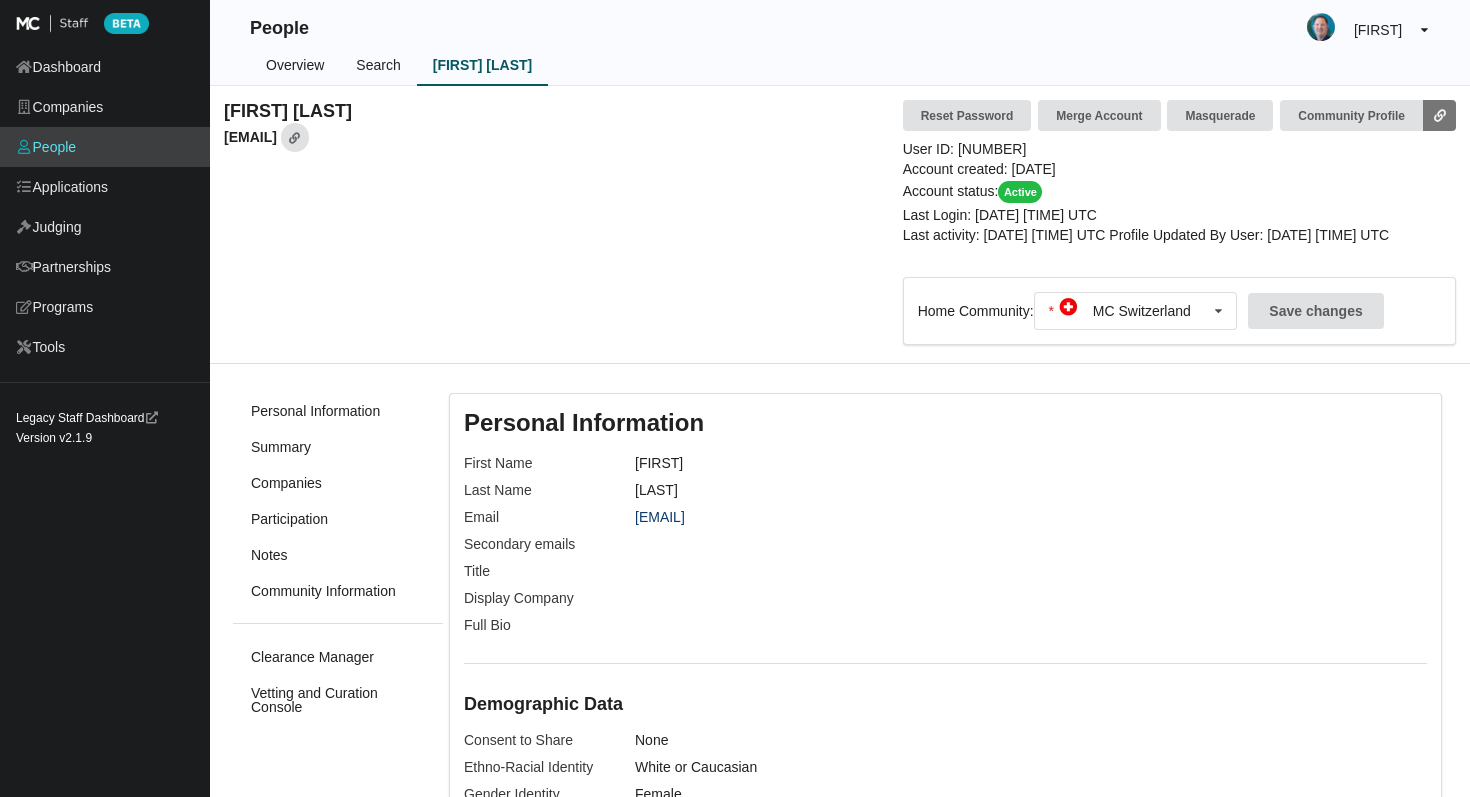 scroll, scrollTop: 0, scrollLeft: 0, axis: both 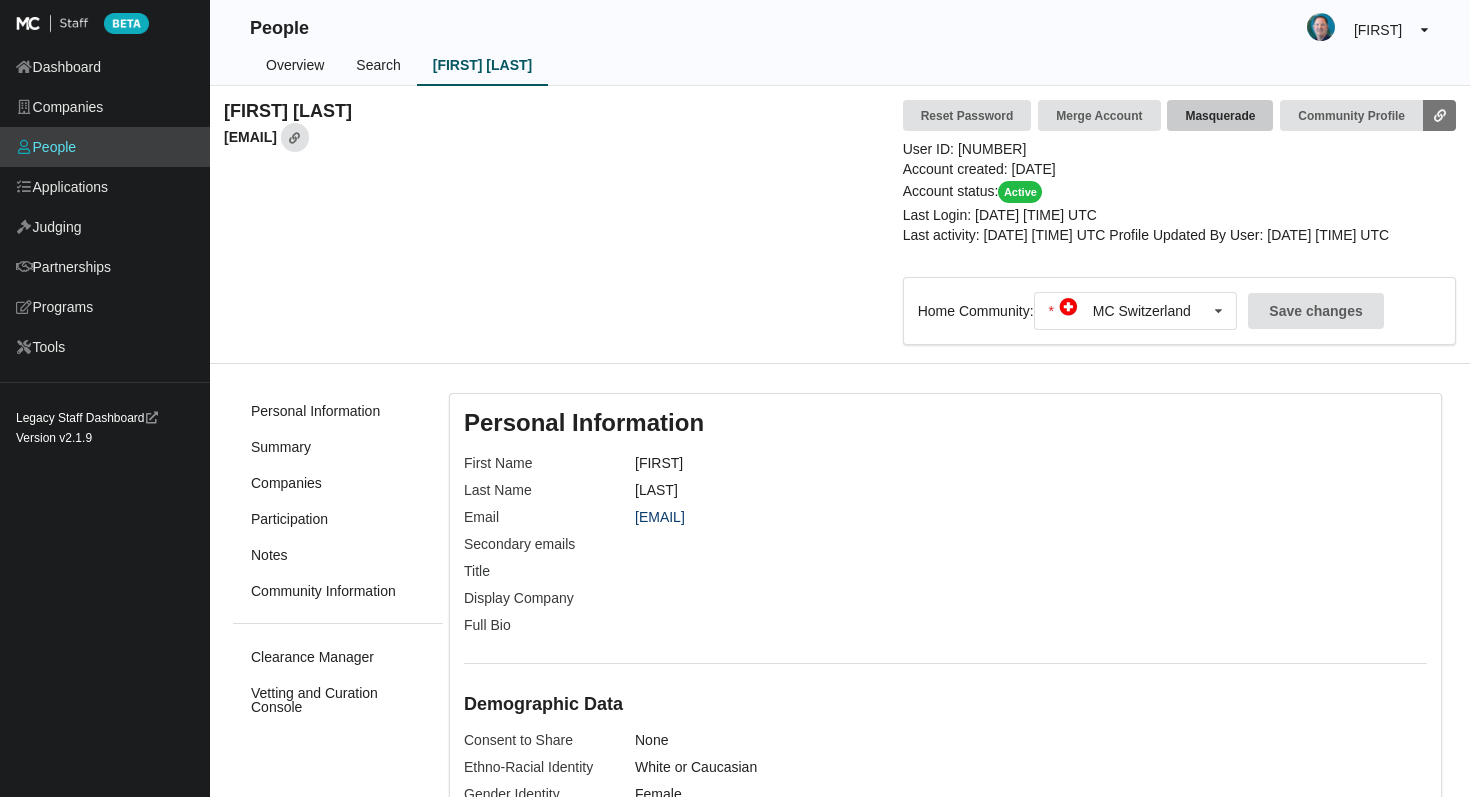 click on "Masquerade" at bounding box center (1220, 115) 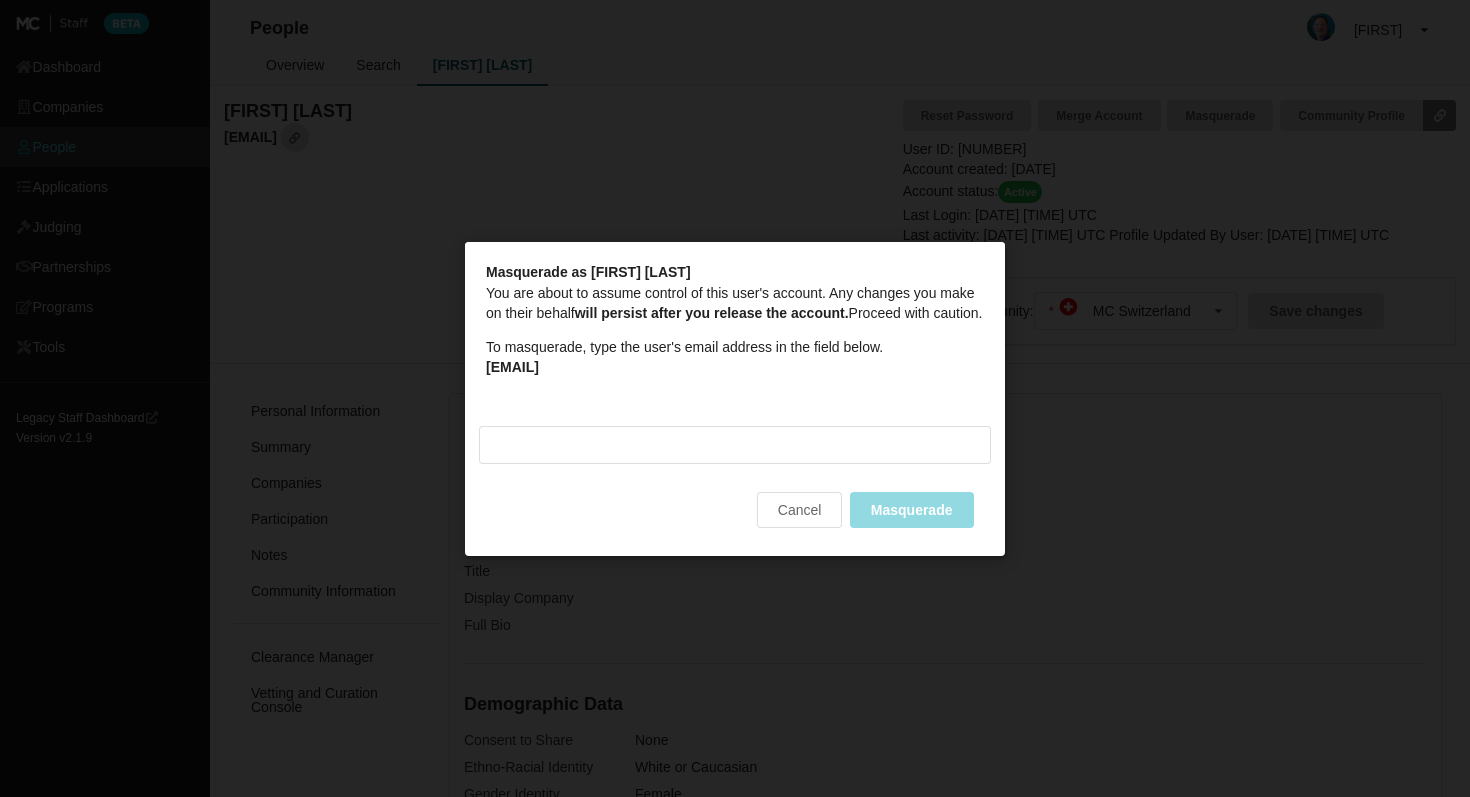 click on "[EMAIL]" at bounding box center [512, 366] 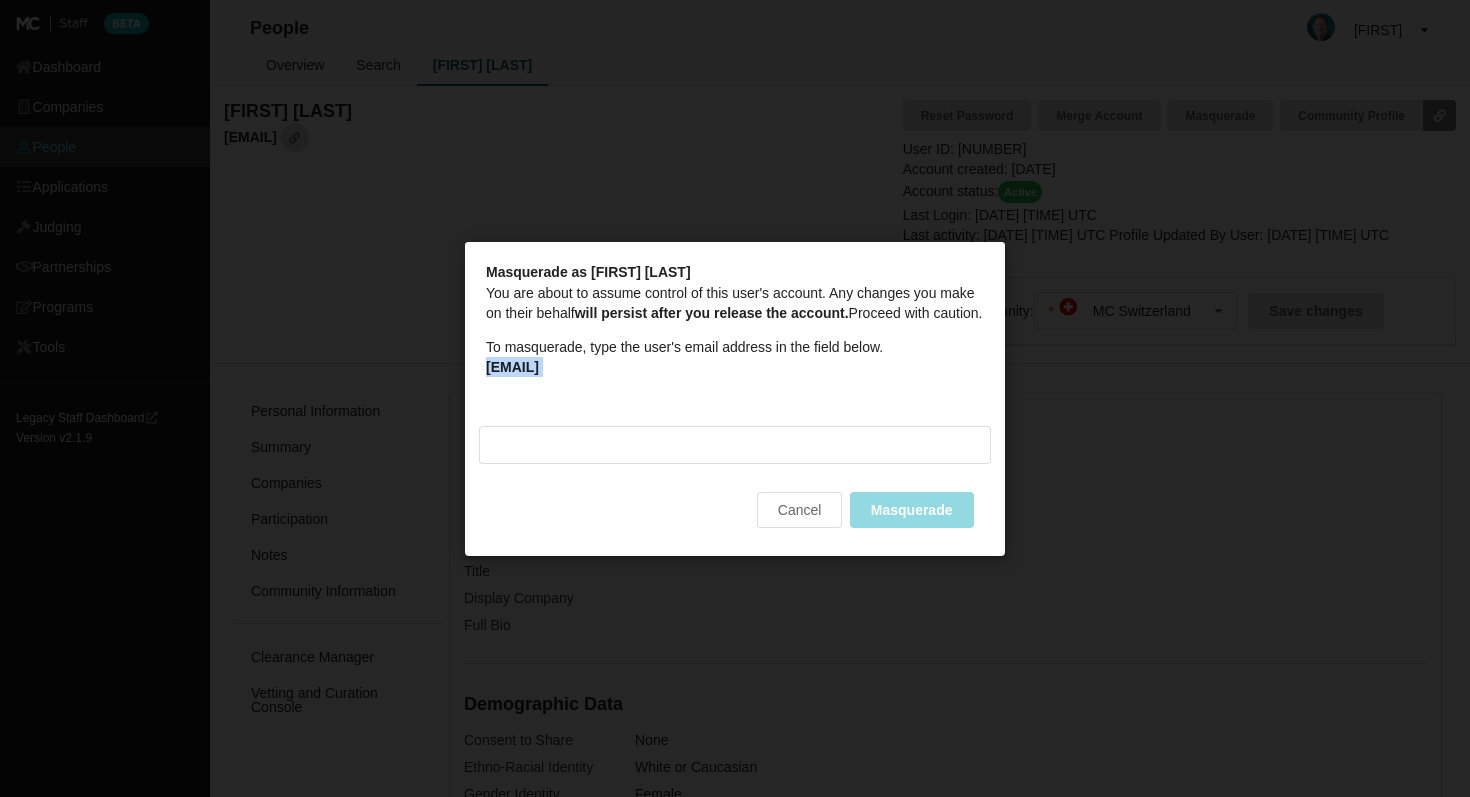 click on "[EMAIL]" at bounding box center [512, 366] 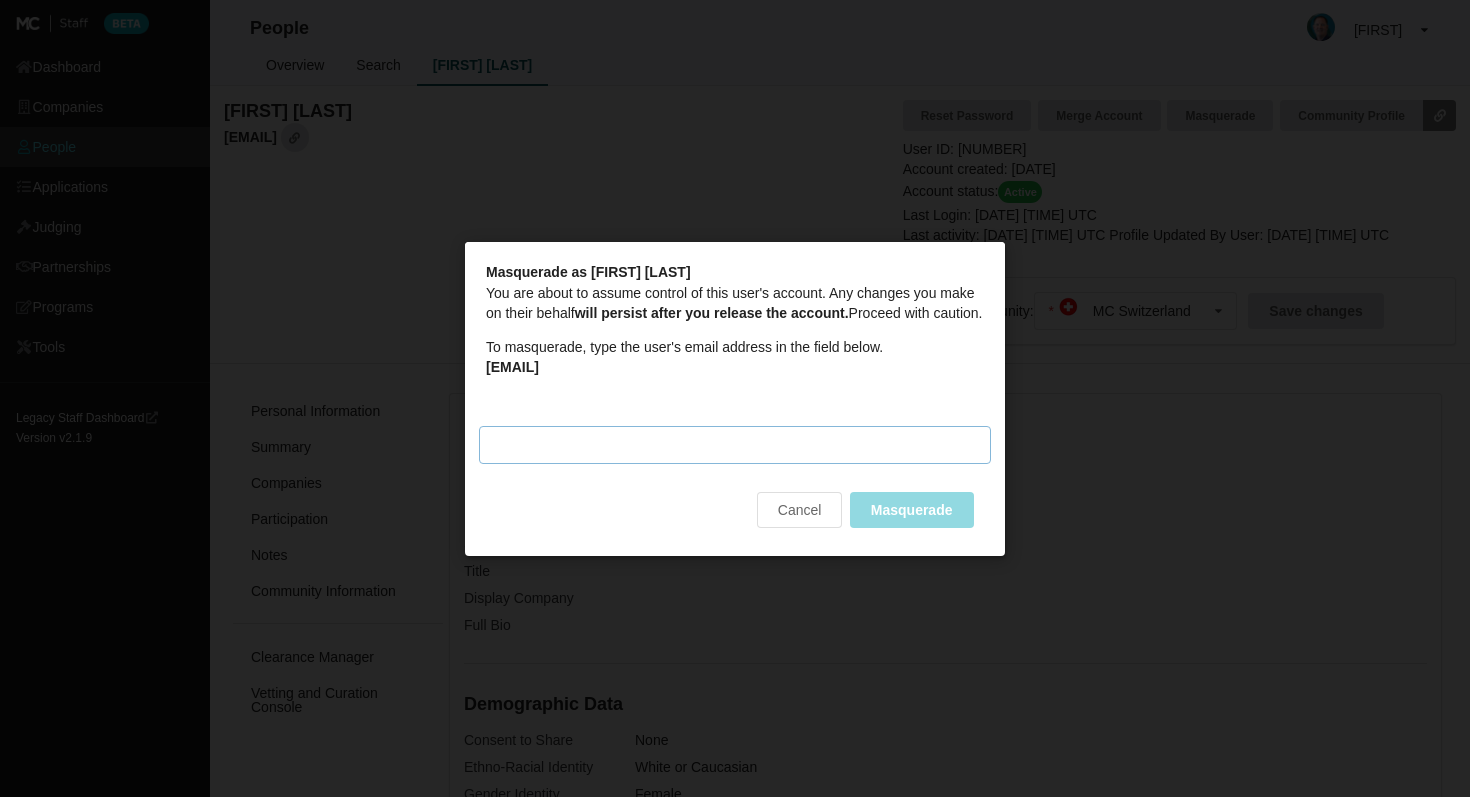 click on "Masquerade email" at bounding box center [735, 444] 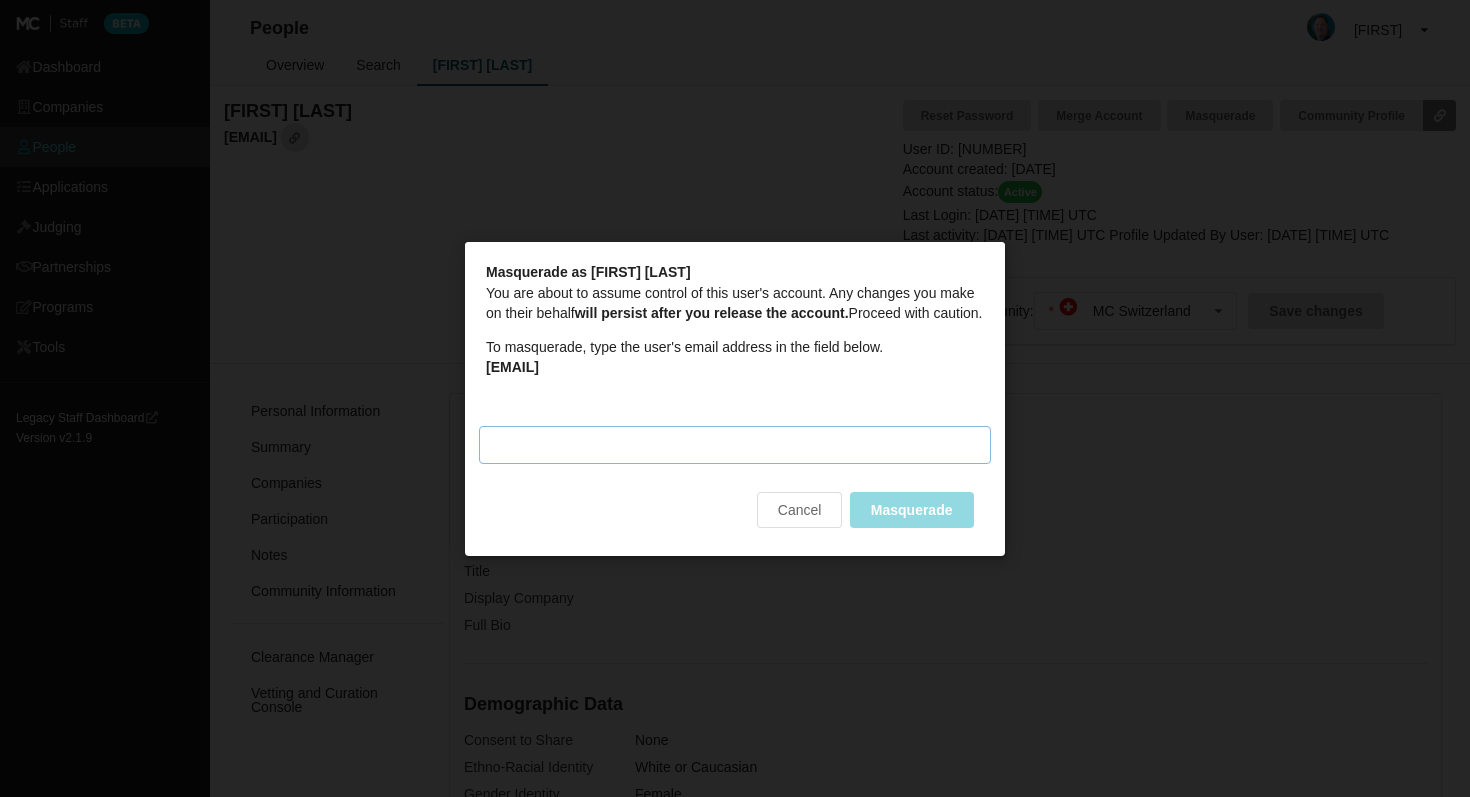 click on "Masquerade email" at bounding box center (735, 444) 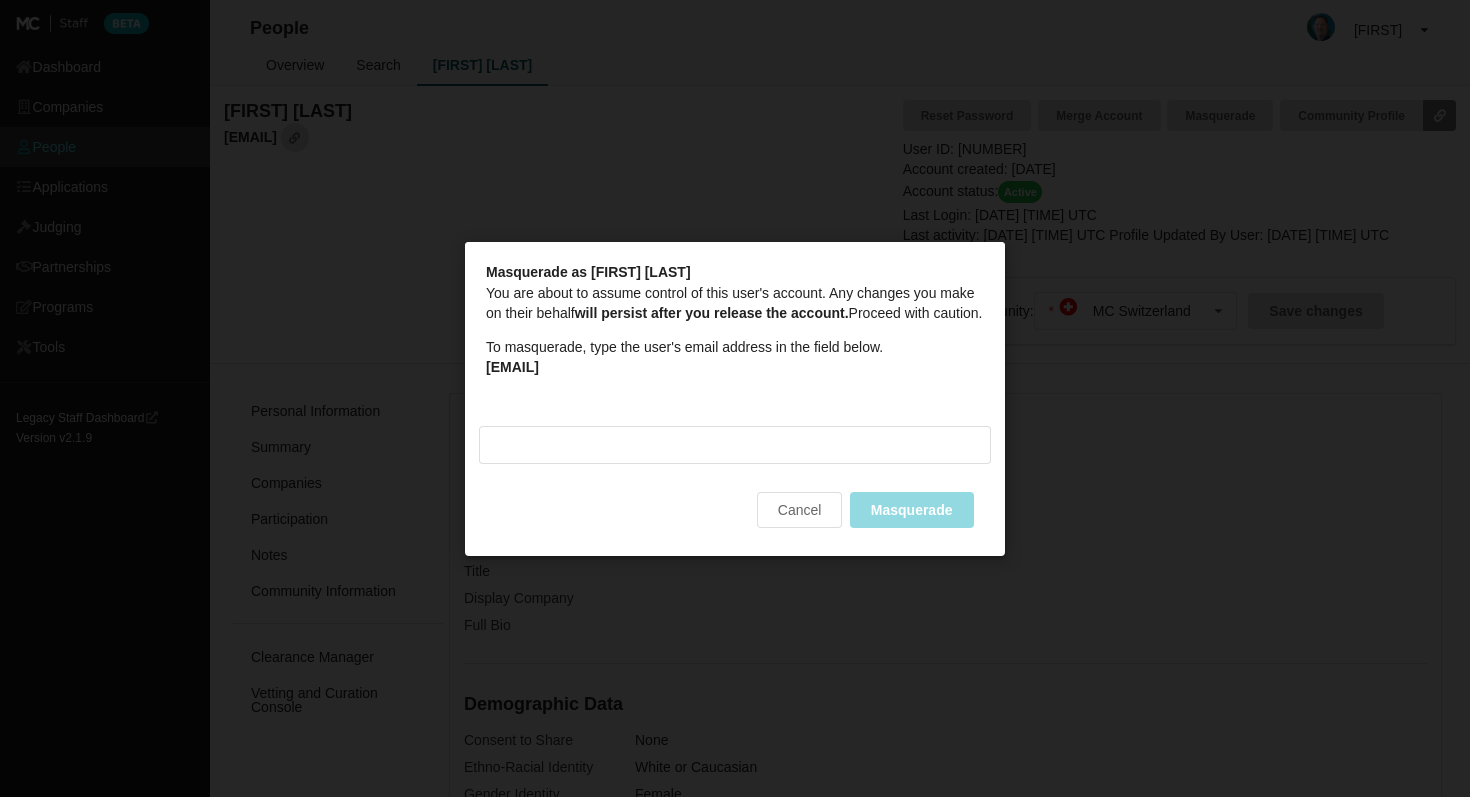 click on "Masquerade as [FIRST] [LAST]
You are about to assume control of this user's account. Any
changes you make on their behalf  will persist after you release
the account.  Proceed with caution.
To masquerade, type the user's email address in the field below.
[EMAIL]" at bounding box center (735, 320) 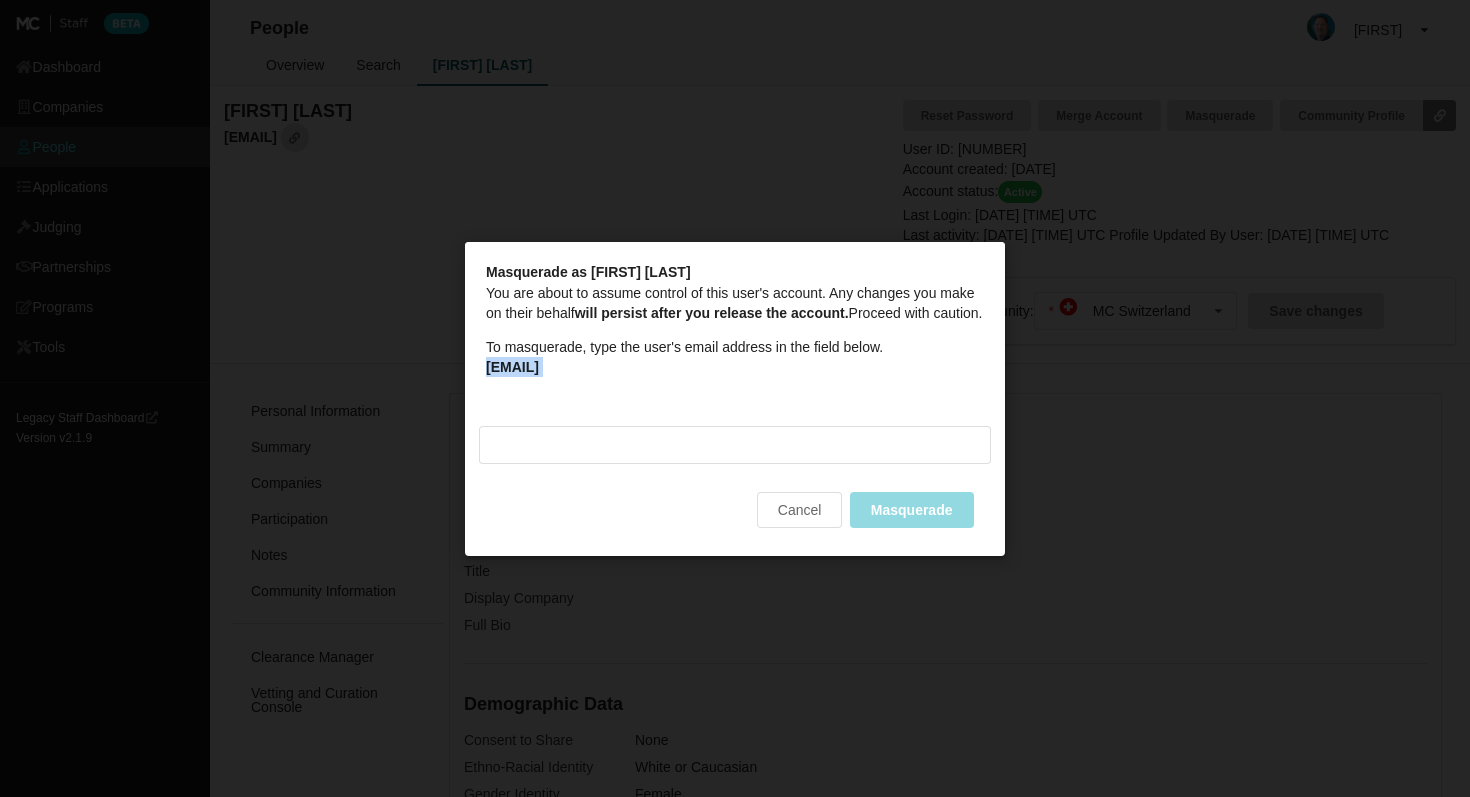 click on "Masquerade as [FIRST] [LAST]
You are about to assume control of this user's account. Any
changes you make on their behalf  will persist after you release
the account.  Proceed with caution.
To masquerade, type the user's email address in the field below.
[EMAIL]" at bounding box center (735, 320) 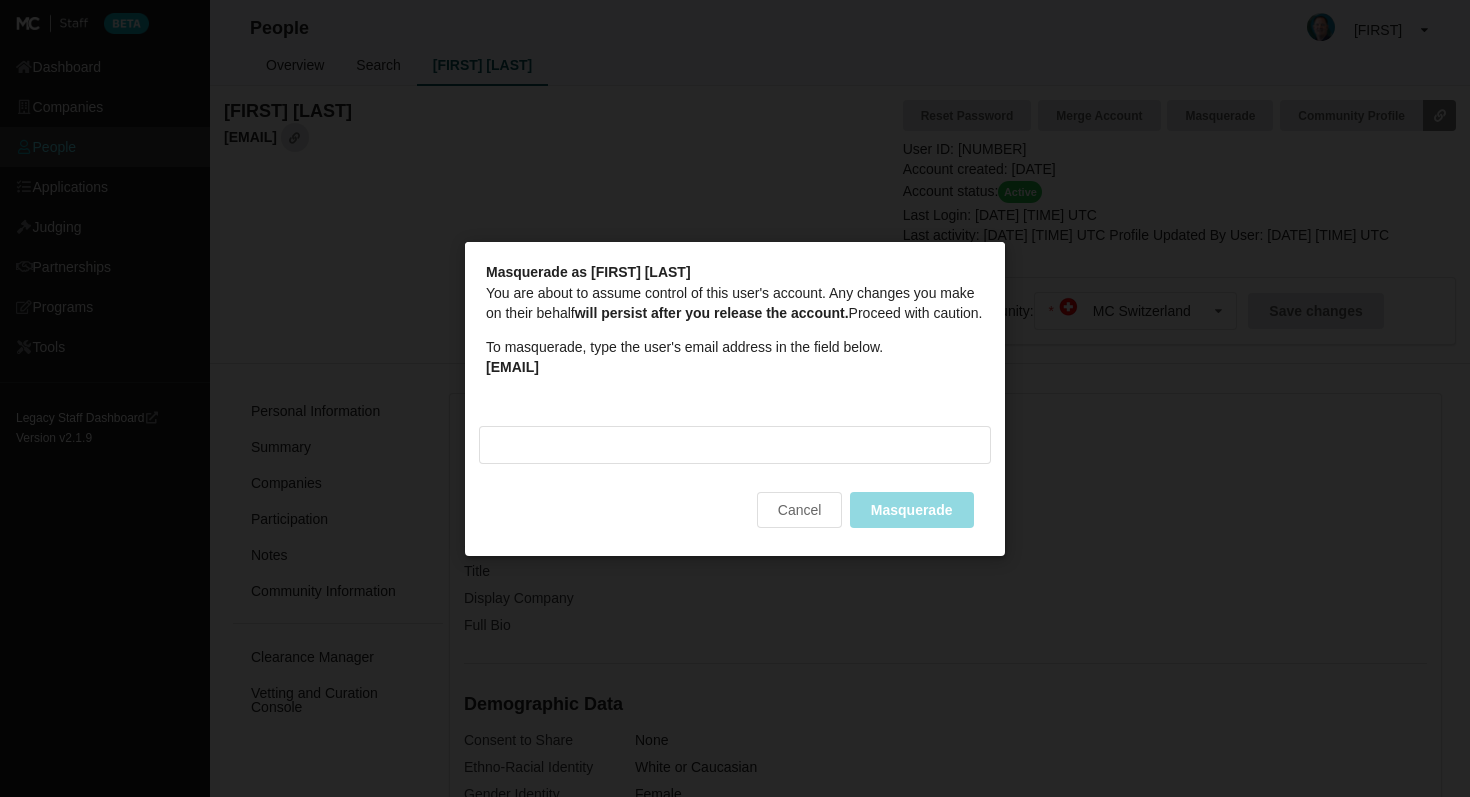 click on "[EMAIL]" at bounding box center [512, 366] 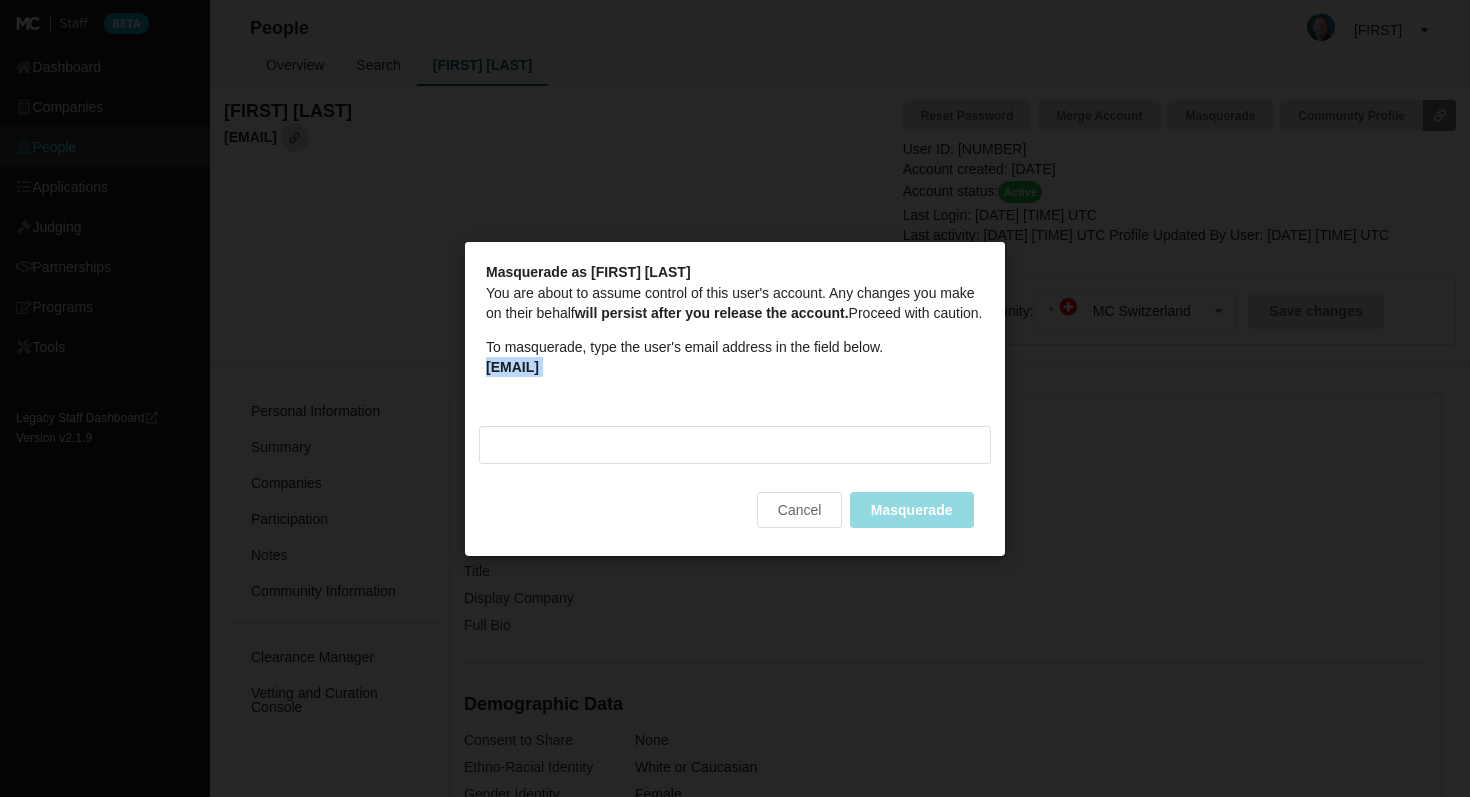 click on "[EMAIL]" at bounding box center (512, 366) 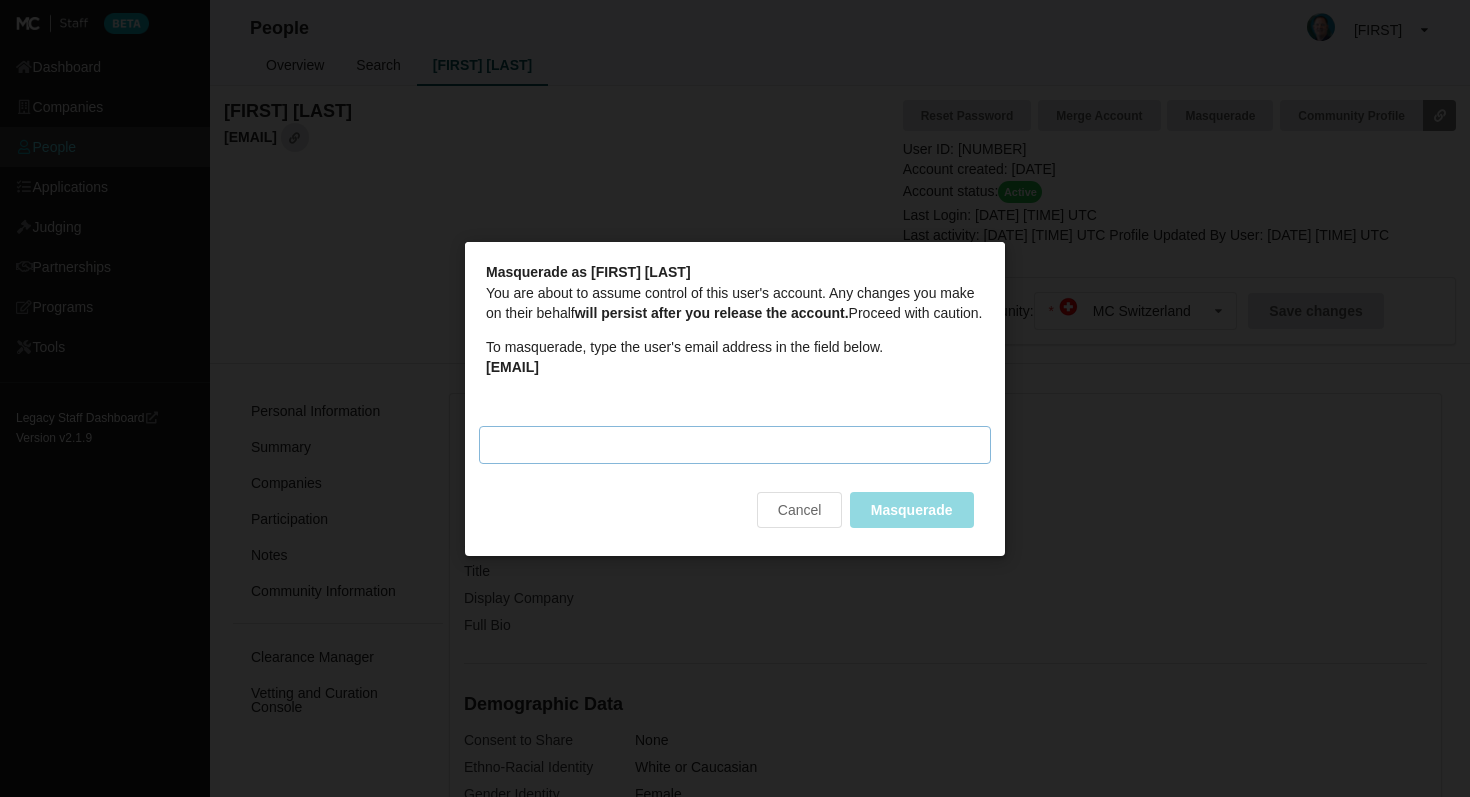 click on "Masquerade email" at bounding box center [735, 444] 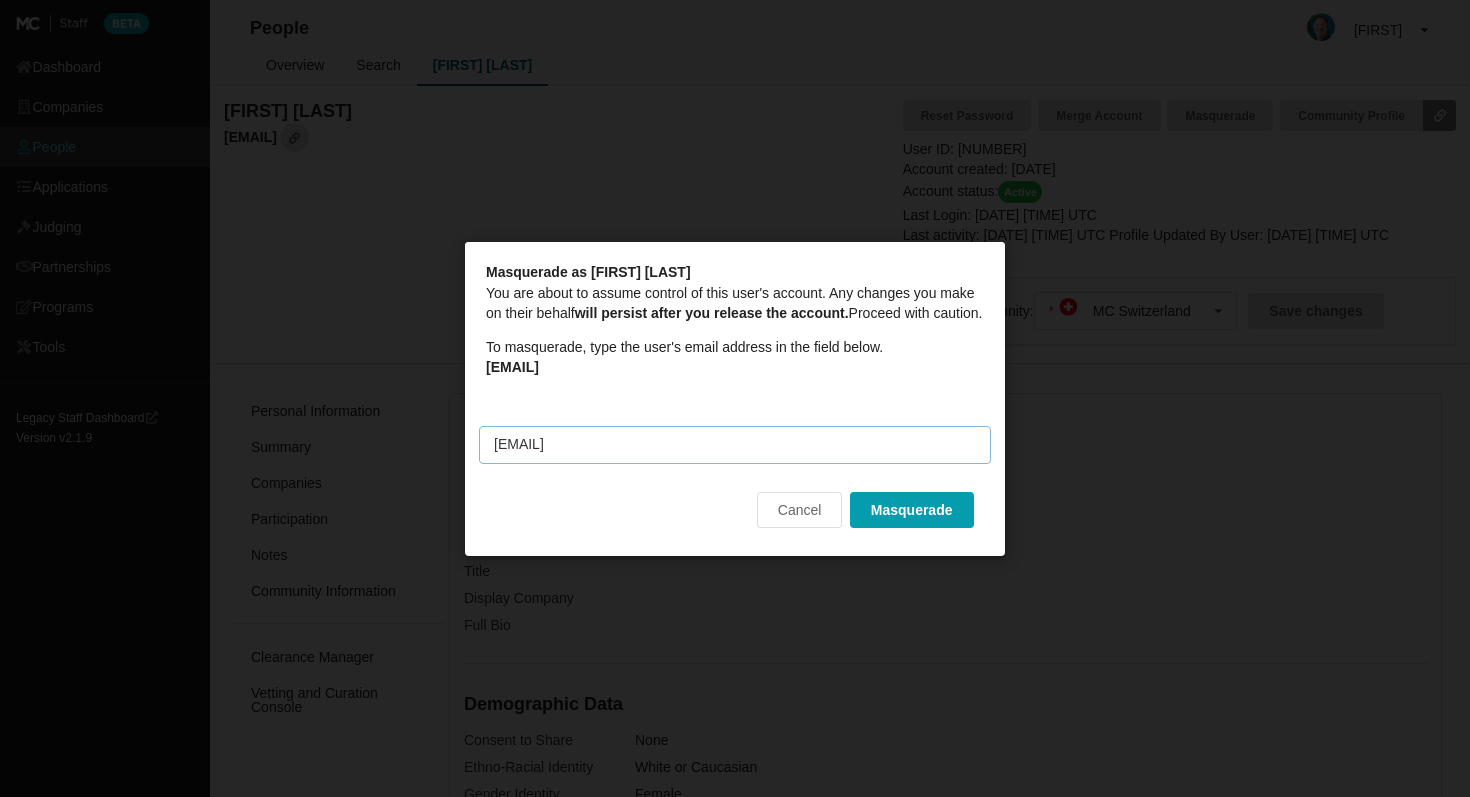 type on "[EMAIL]" 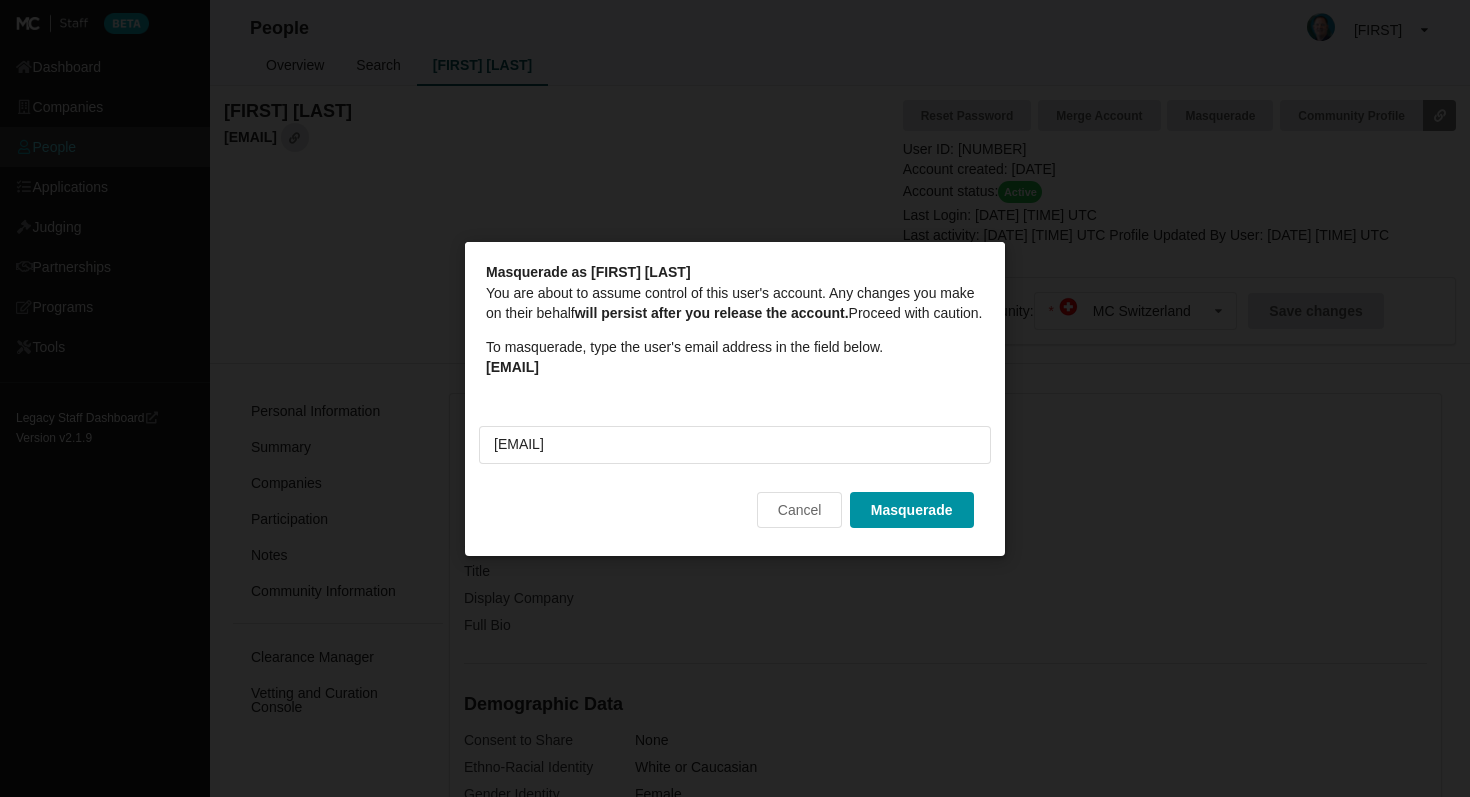 click on "Masquerade" at bounding box center [912, 509] 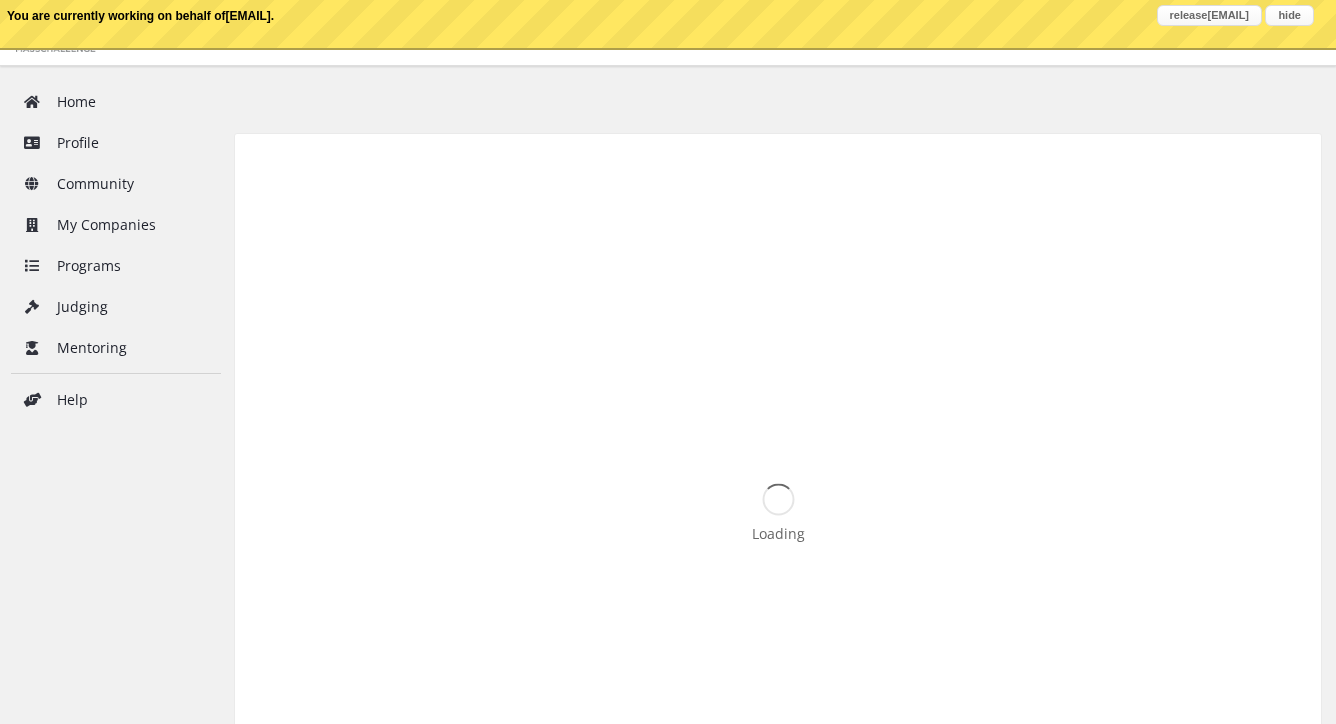 scroll, scrollTop: 0, scrollLeft: 0, axis: both 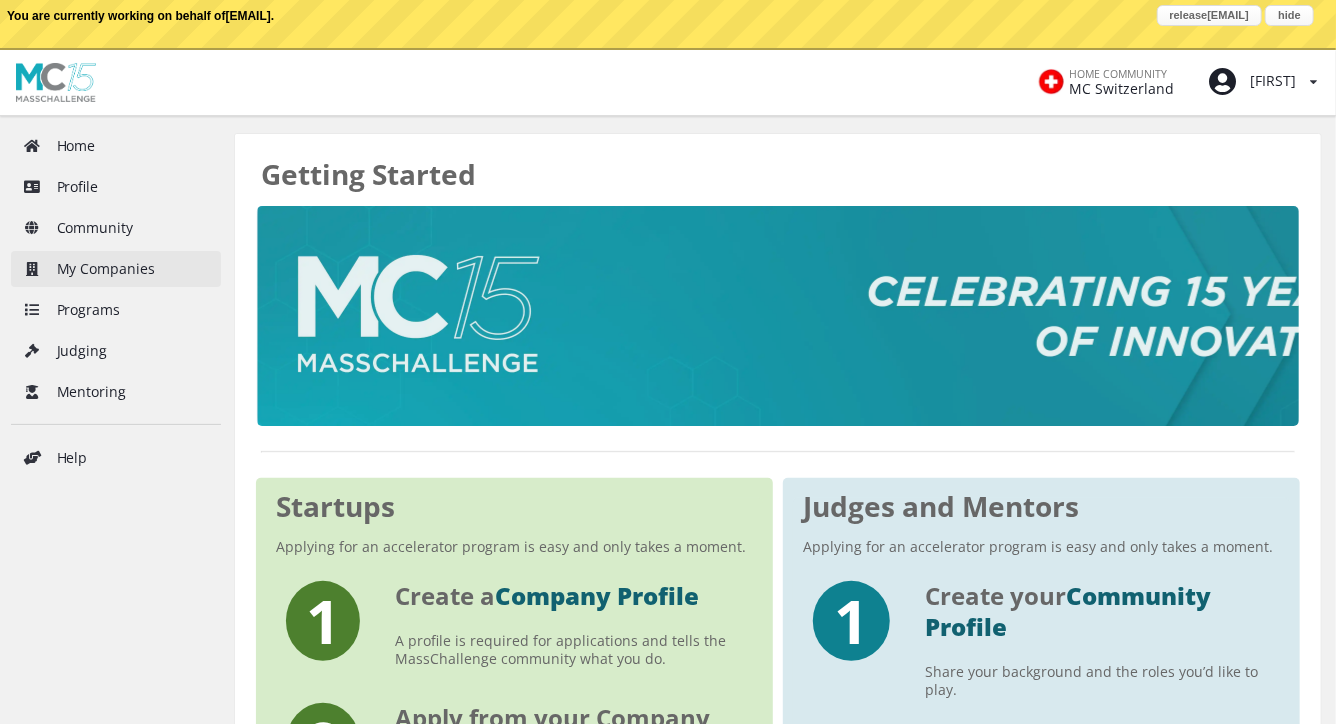 click on "My Companies" at bounding box center [116, 269] 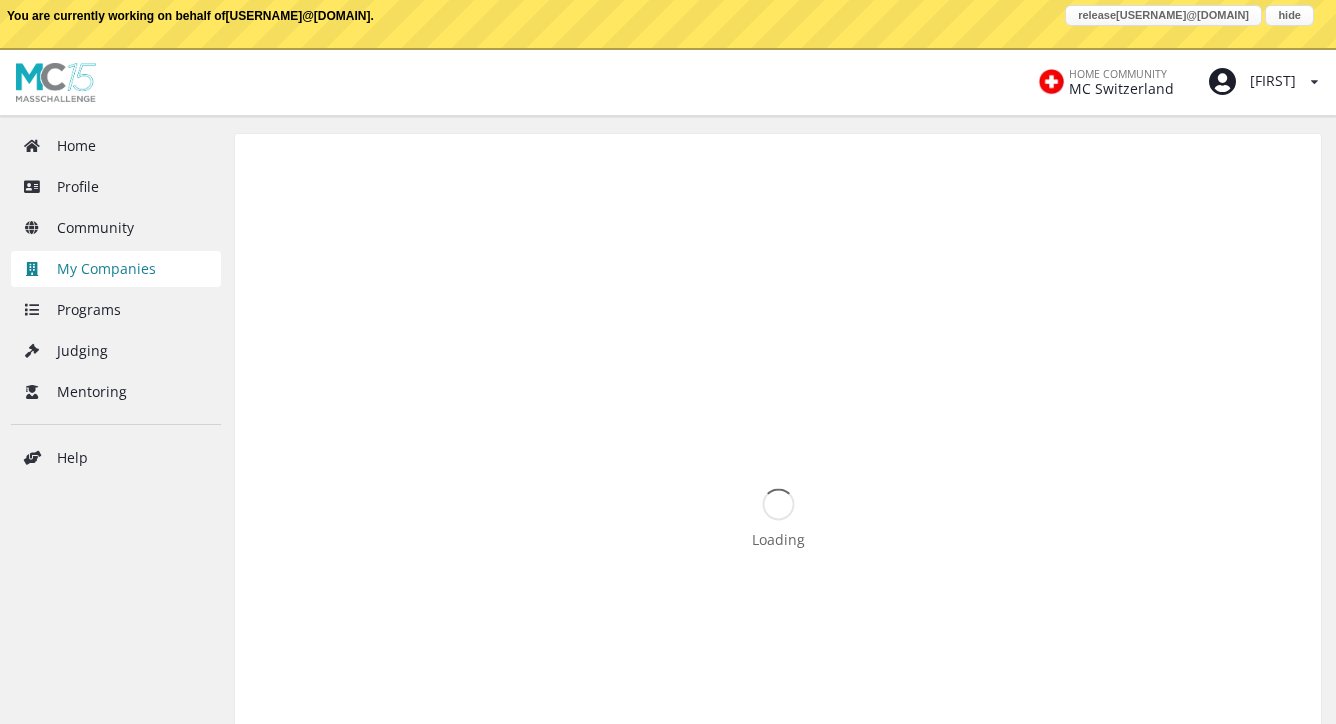 scroll, scrollTop: 0, scrollLeft: 0, axis: both 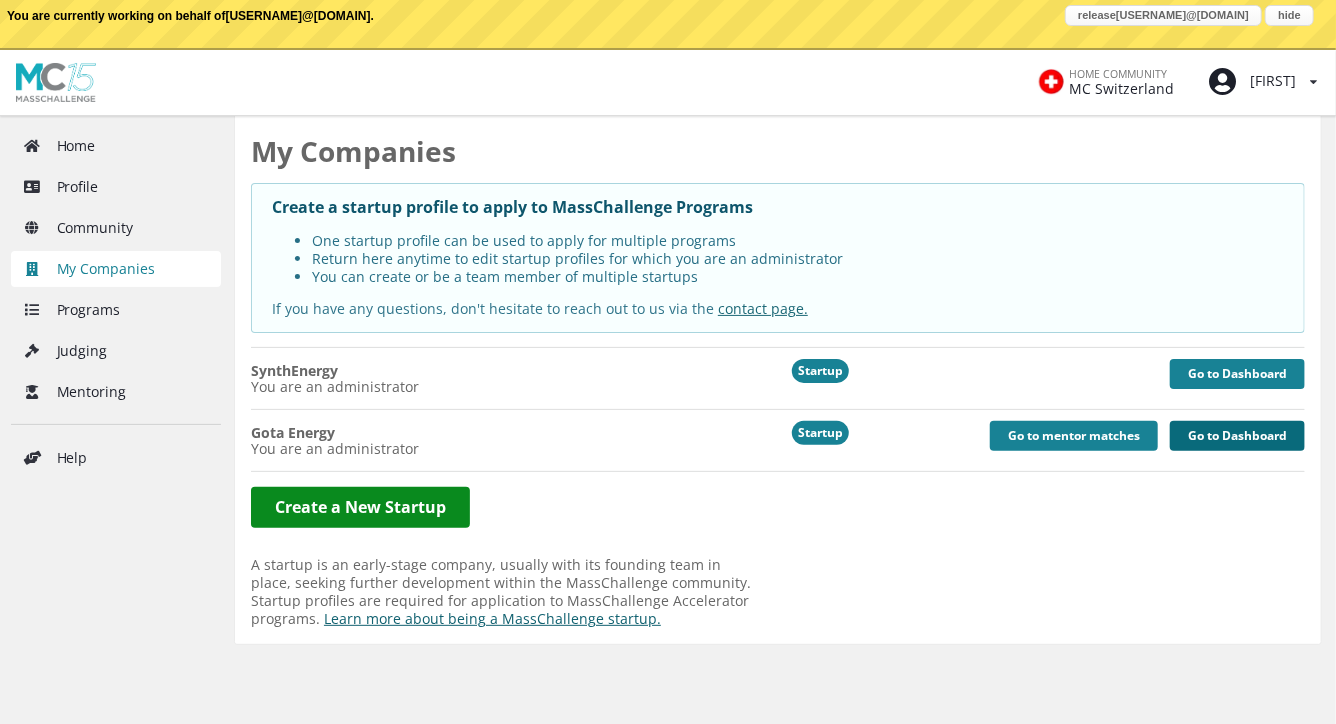 click on "Go to Dashboard" at bounding box center [1237, 436] 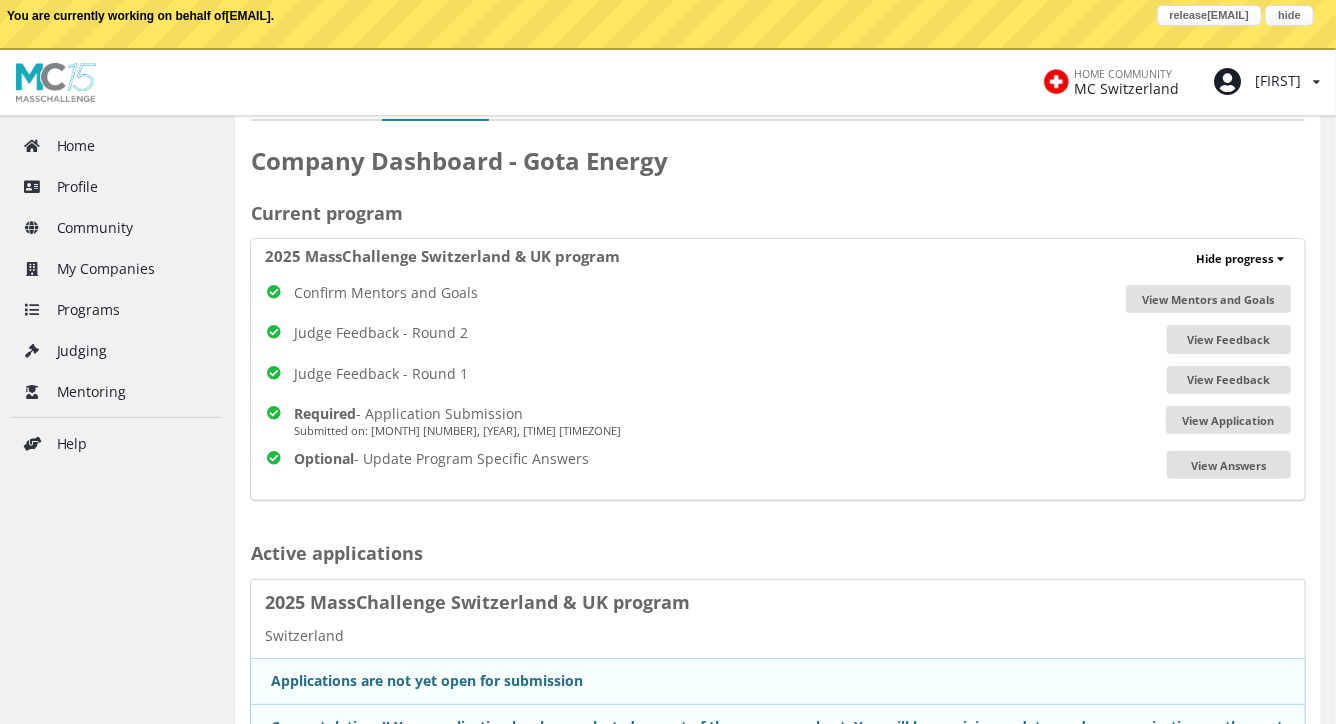 scroll, scrollTop: 0, scrollLeft: 0, axis: both 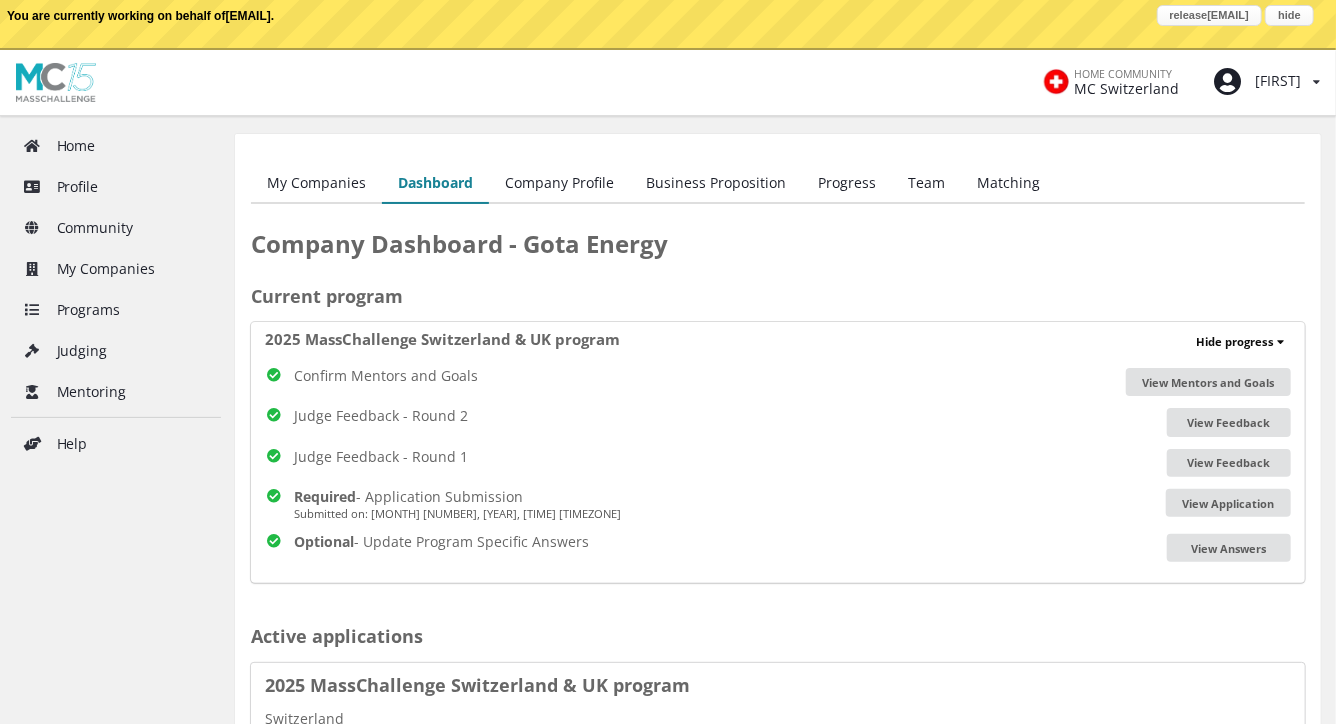 click on "Company Profile" at bounding box center [559, 184] 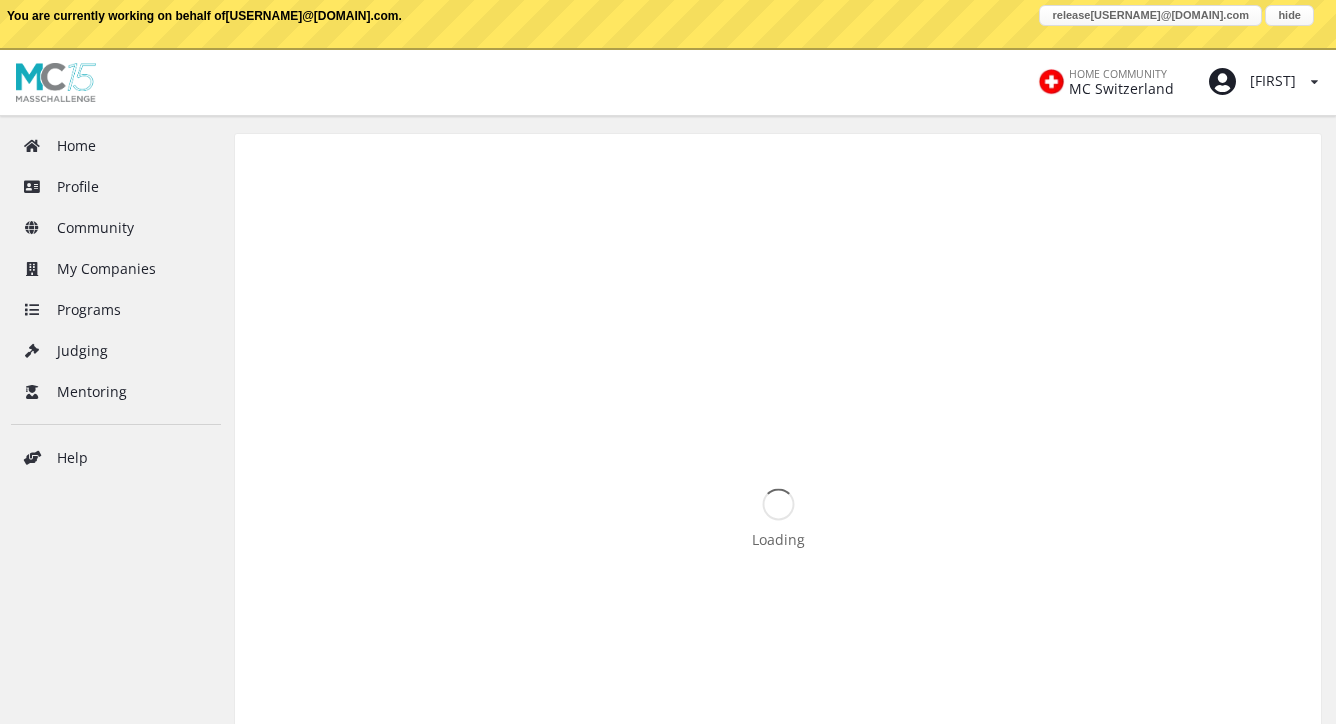 scroll, scrollTop: 0, scrollLeft: 0, axis: both 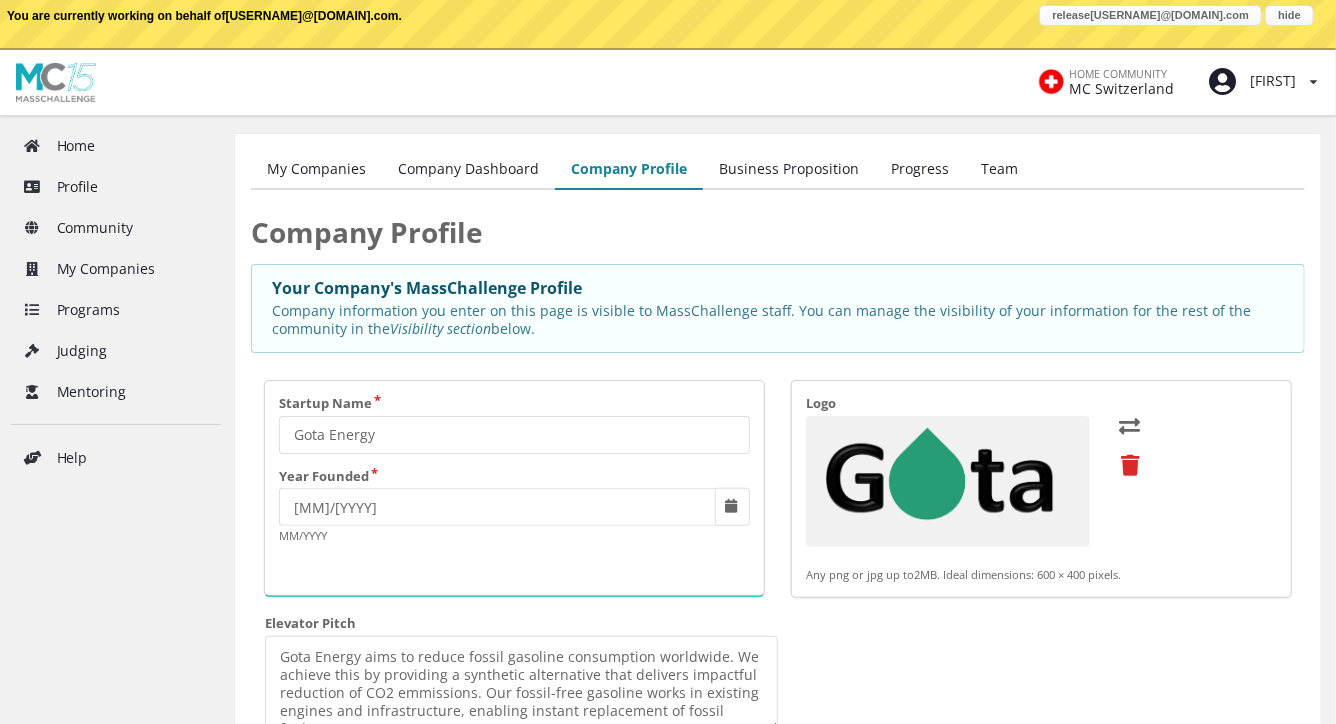 click on "Team" at bounding box center [999, 170] 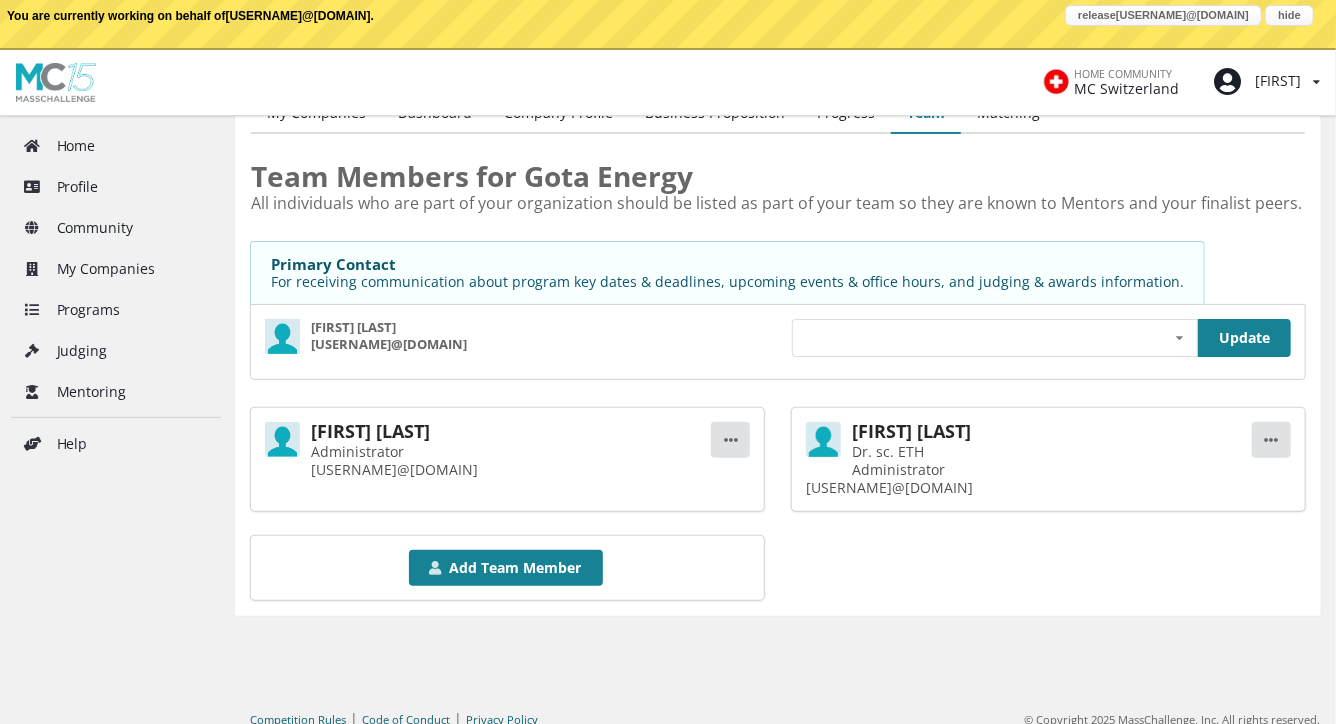 scroll, scrollTop: 72, scrollLeft: 0, axis: vertical 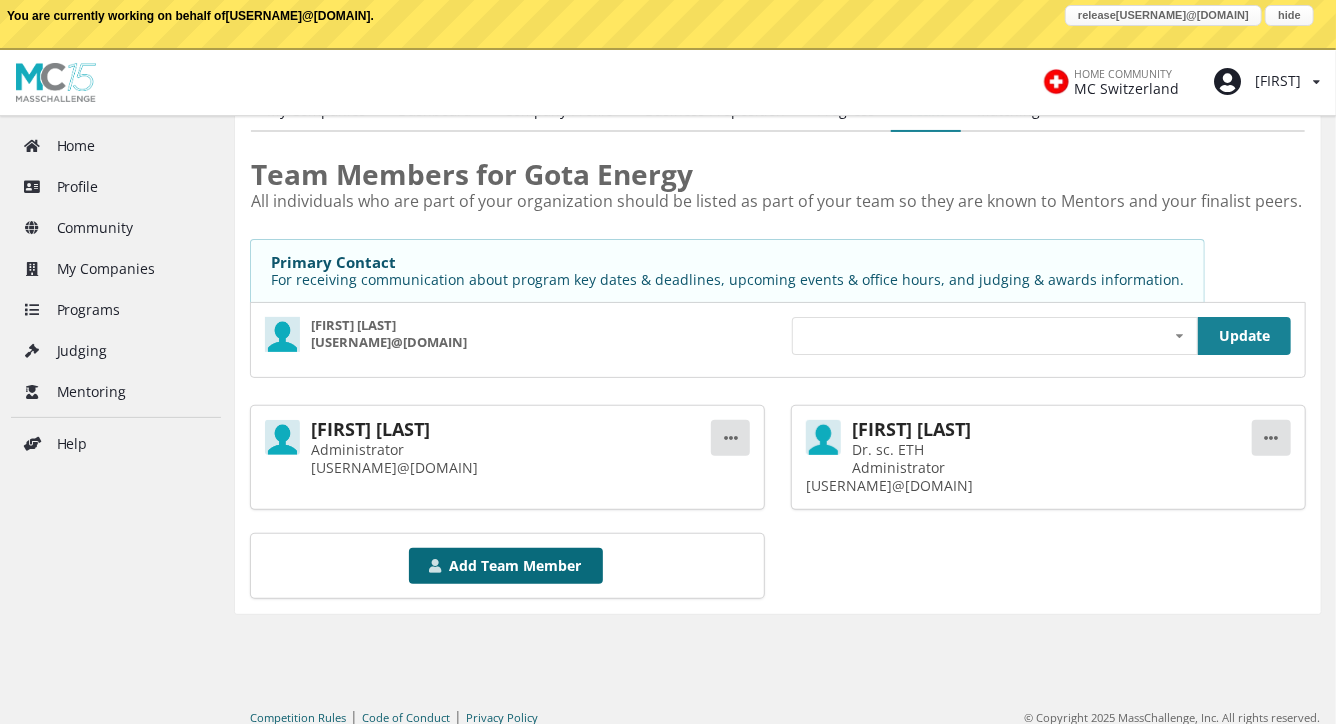 click on "Add Team Member" at bounding box center [506, 566] 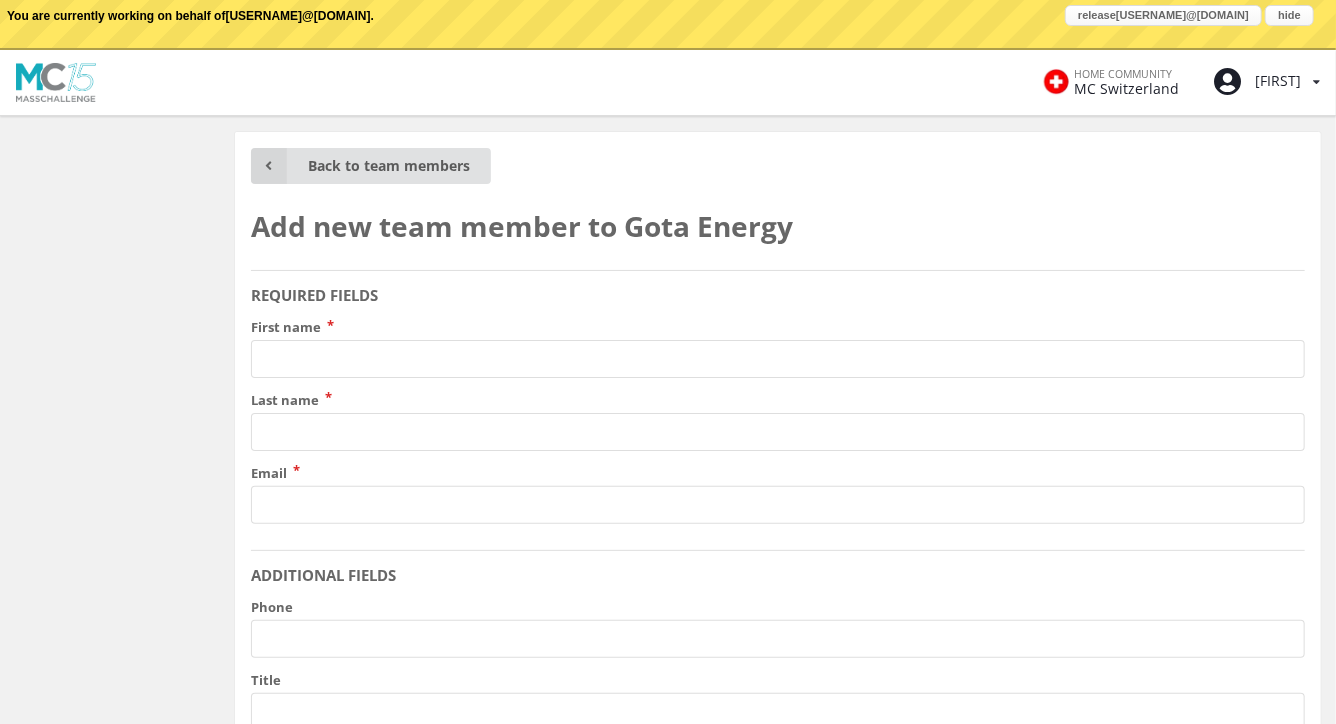 scroll, scrollTop: 0, scrollLeft: 0, axis: both 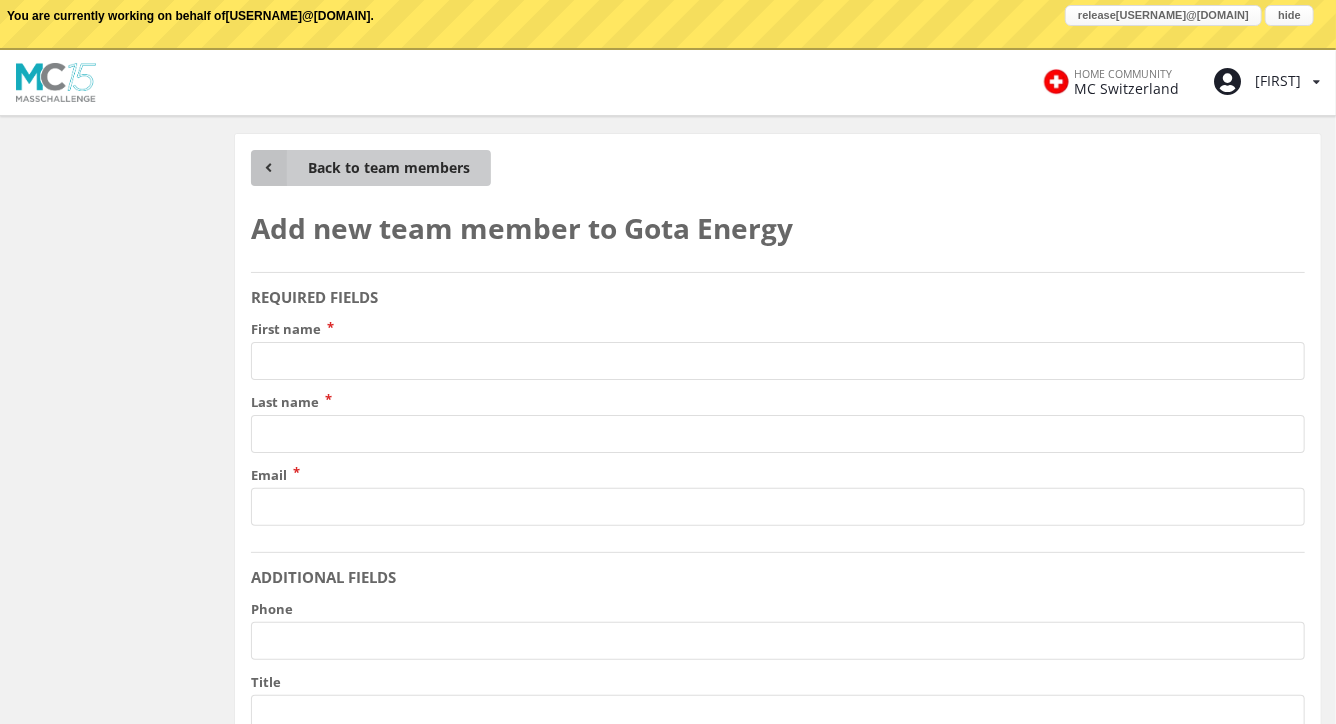 click at bounding box center (269, 168) 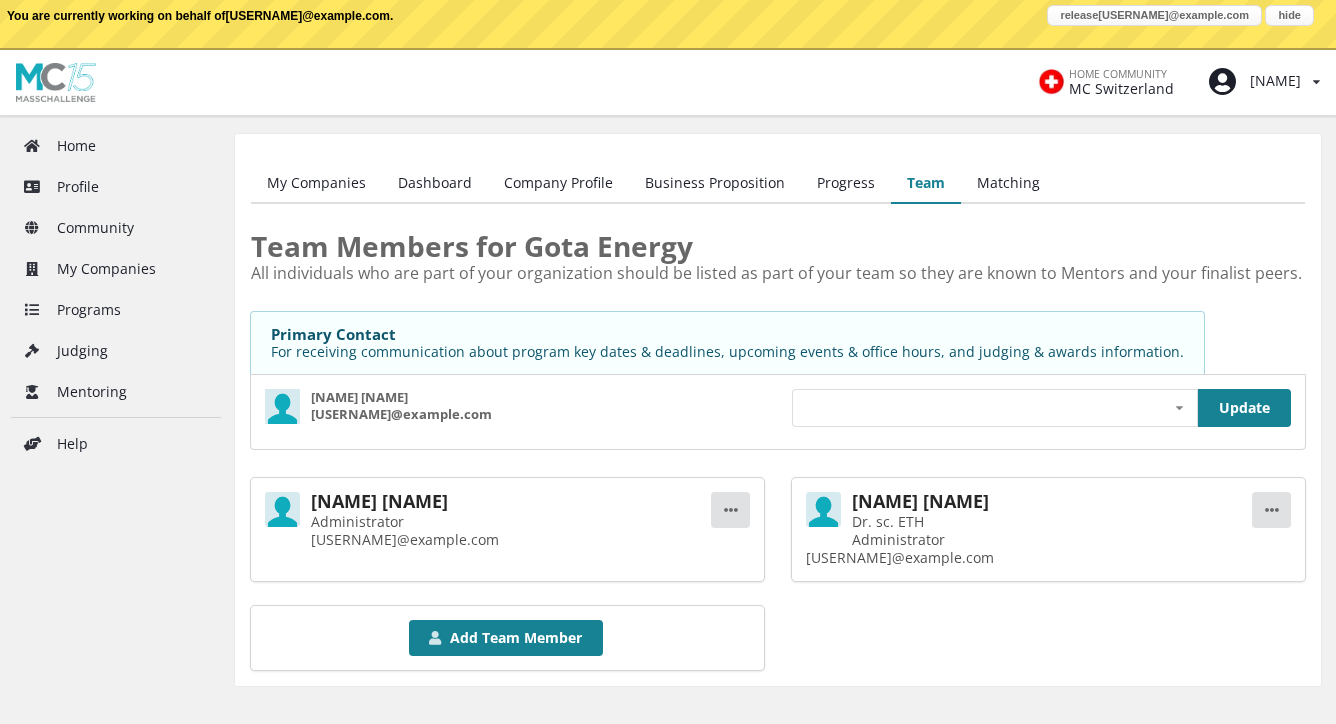 scroll, scrollTop: 0, scrollLeft: 0, axis: both 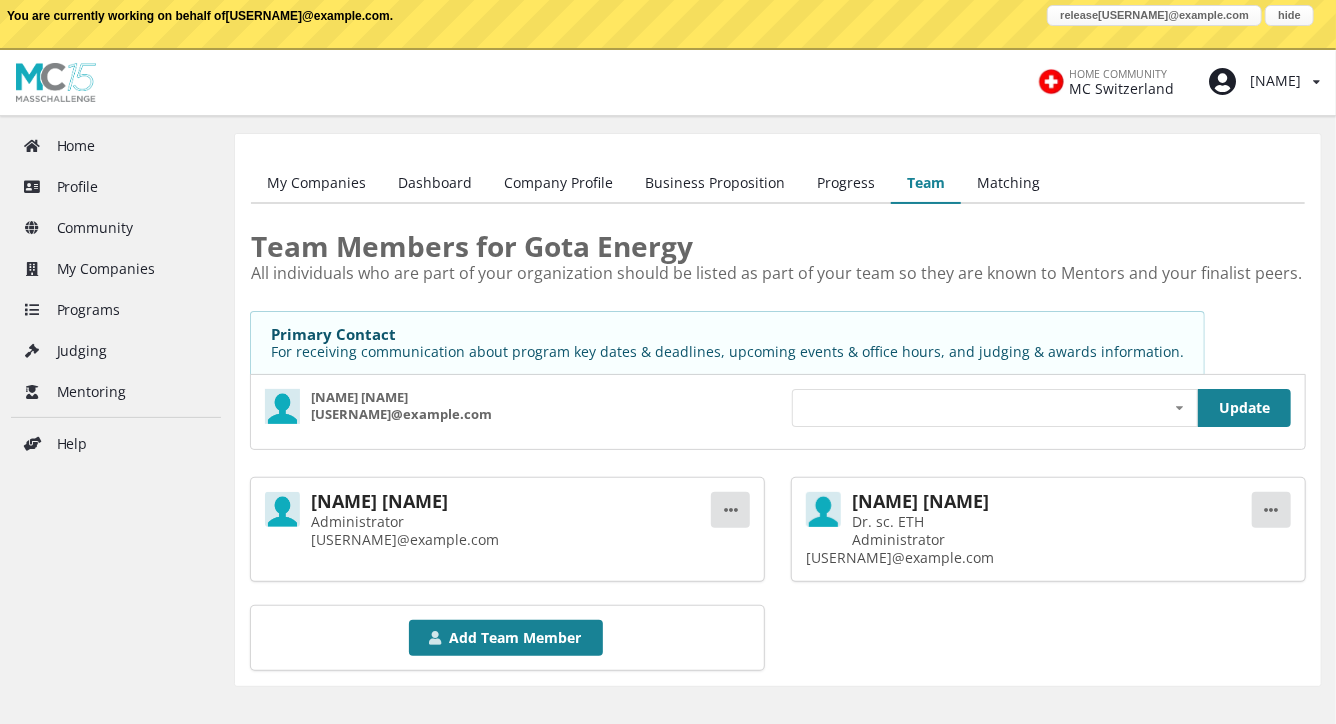 click on "Matching" at bounding box center (1008, 184) 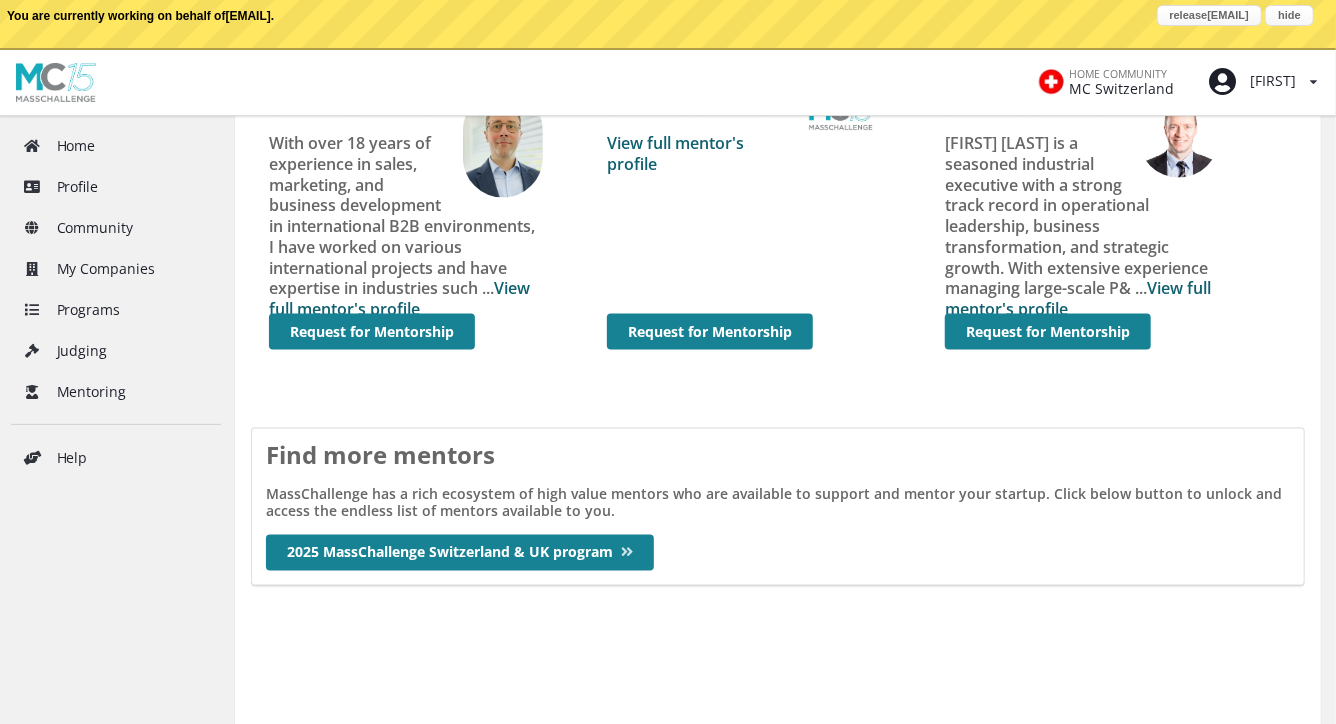 scroll, scrollTop: 1348, scrollLeft: 0, axis: vertical 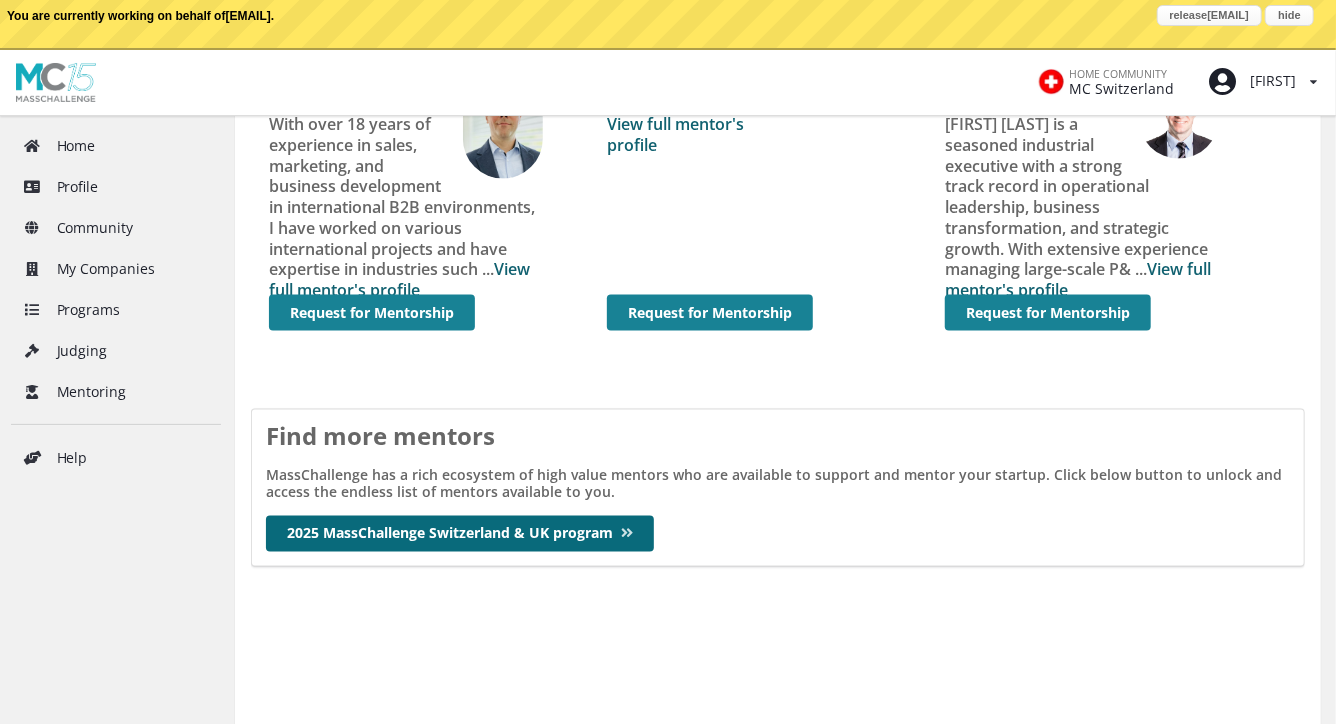 click on "2025 MassChallenge Switzerland & UK program" at bounding box center [460, 534] 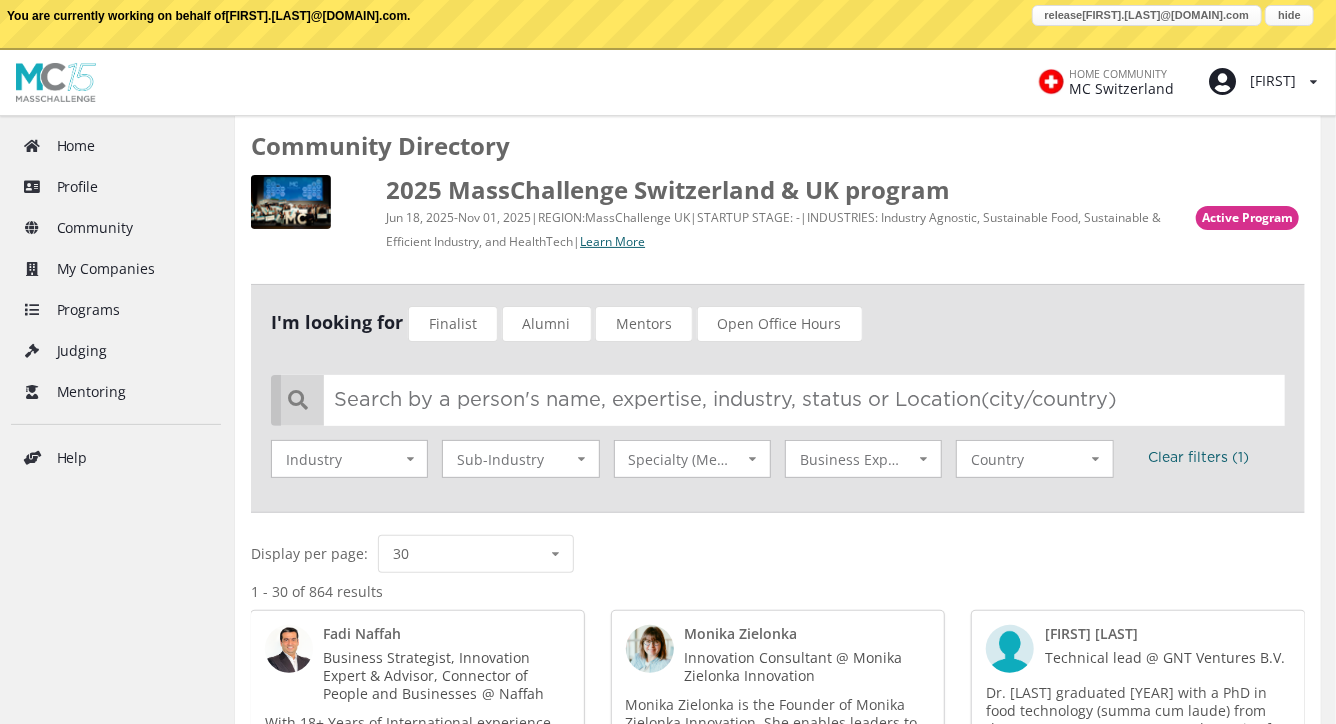 scroll, scrollTop: 88, scrollLeft: 0, axis: vertical 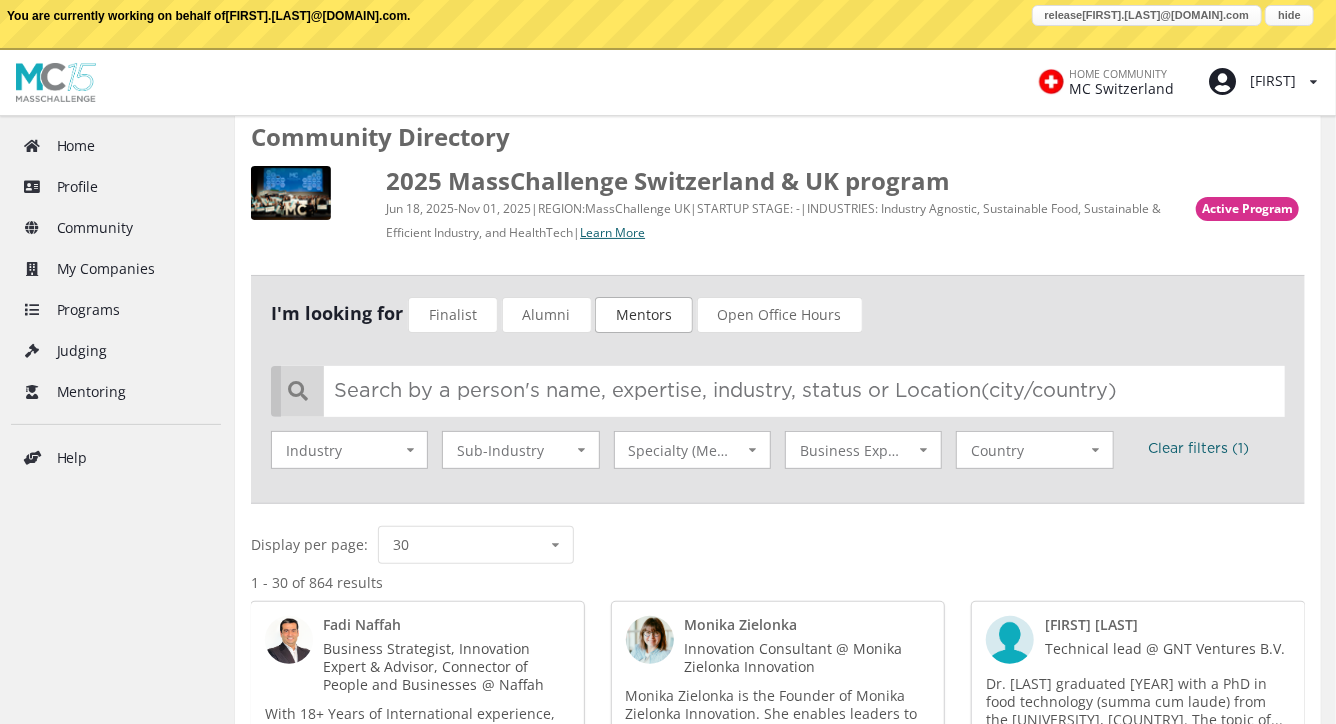 click on "Mentors" at bounding box center [644, 315] 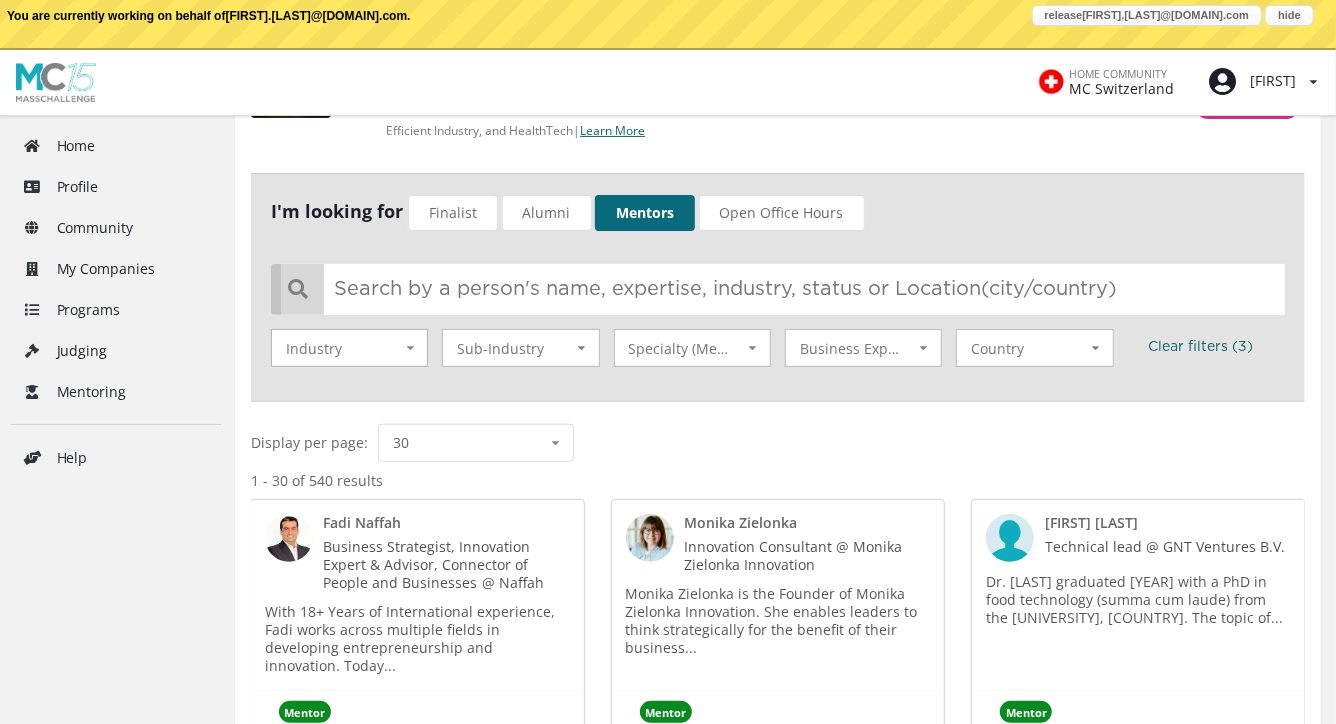 scroll, scrollTop: 195, scrollLeft: 0, axis: vertical 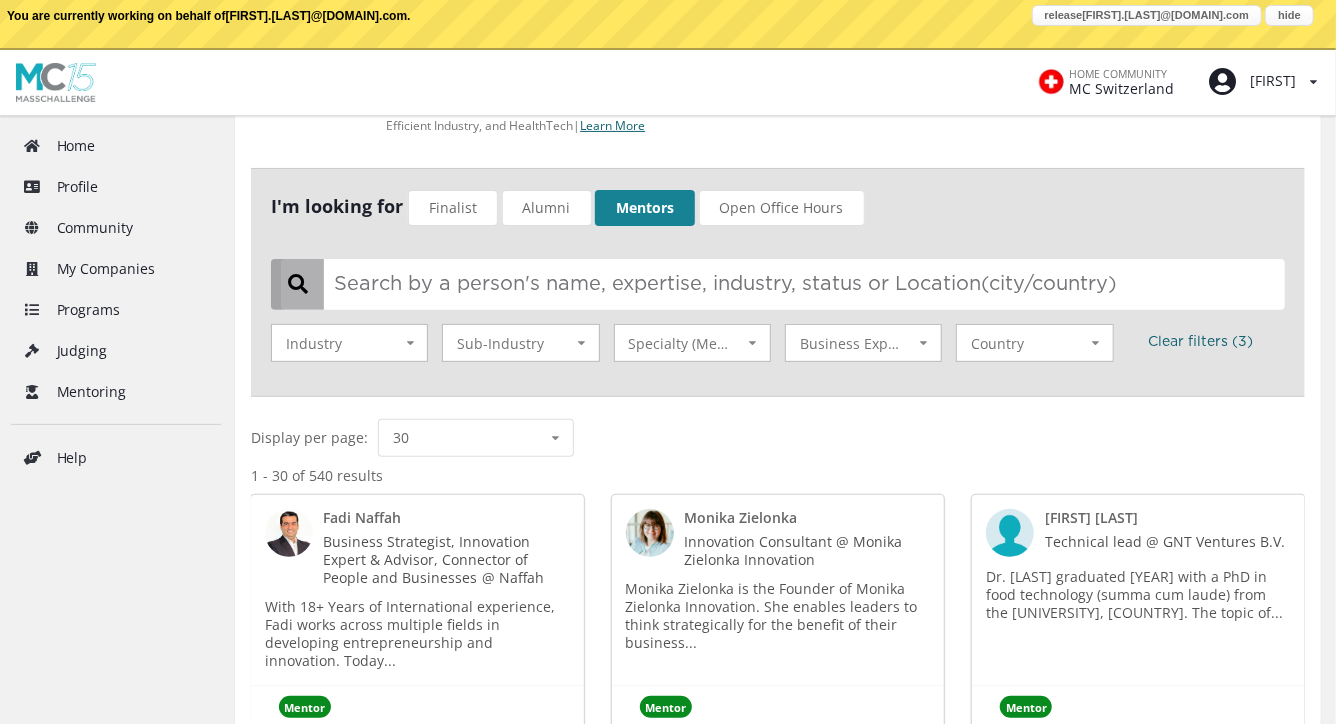 click at bounding box center [783, 284] 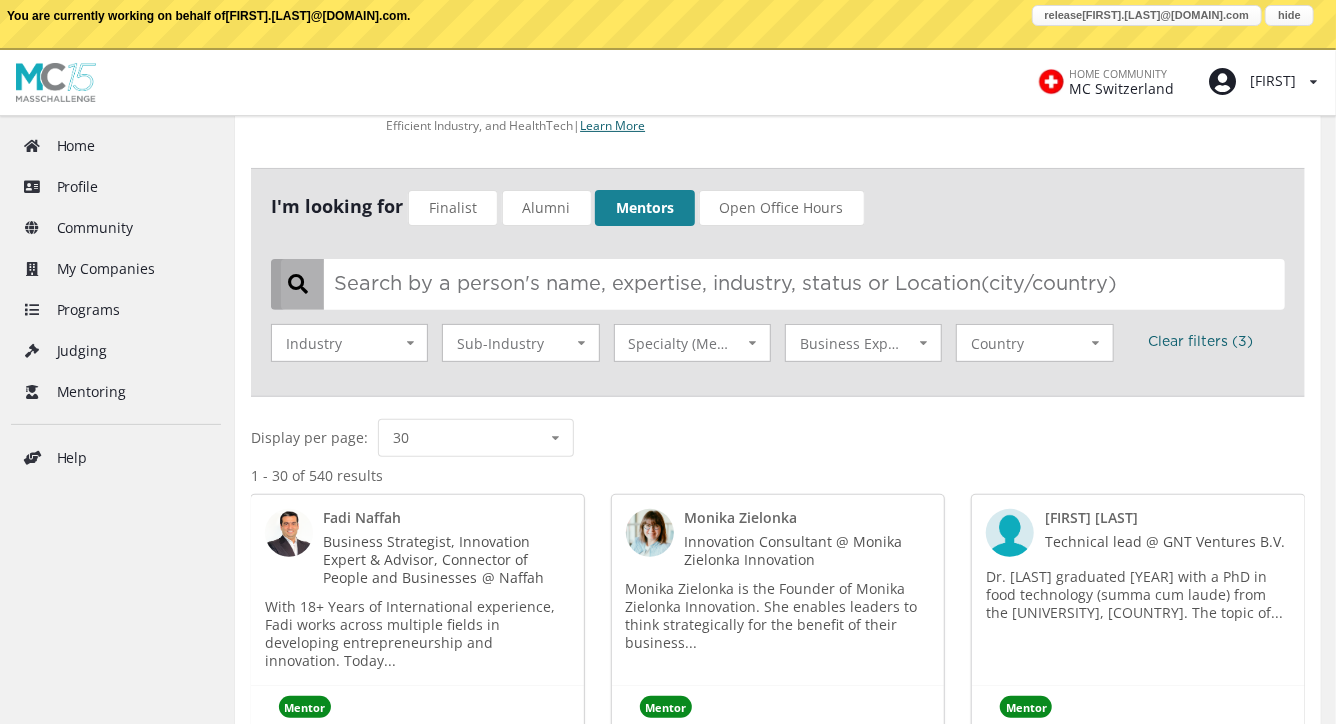click at bounding box center [783, 284] 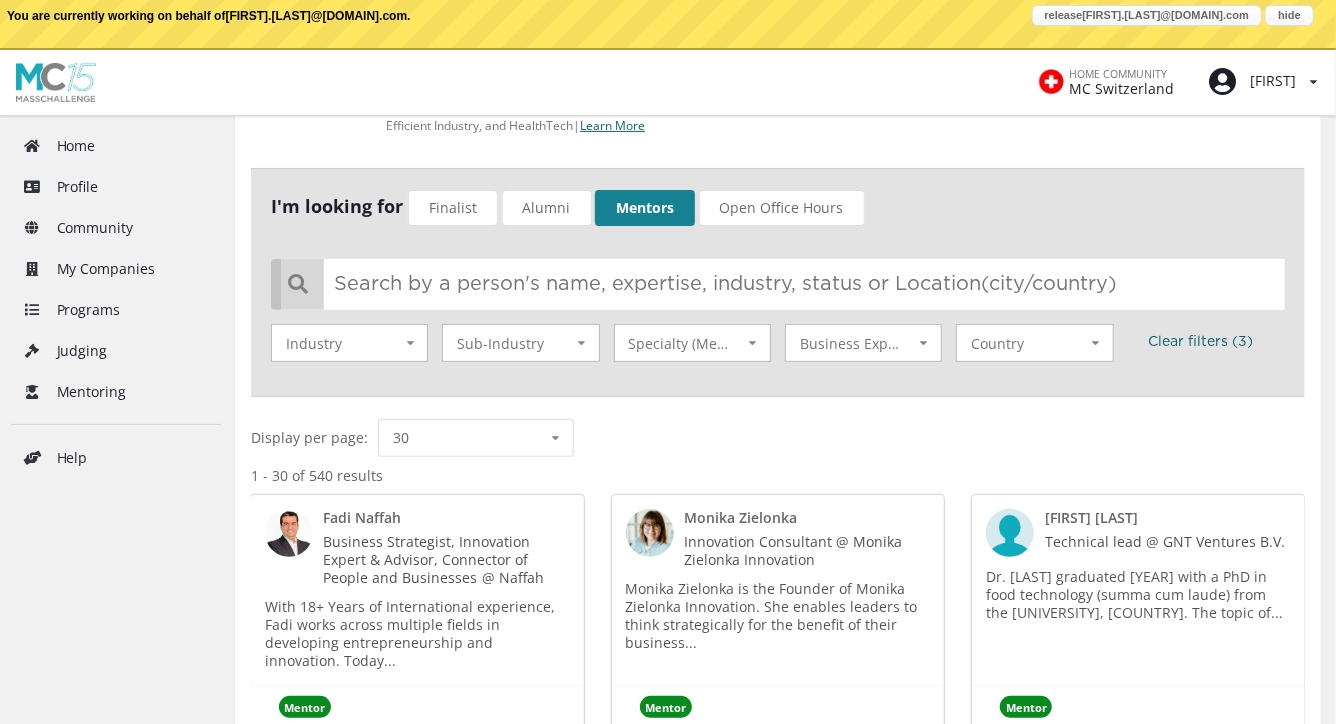 click on "Monika Zielonka" at bounding box center [363, 517] 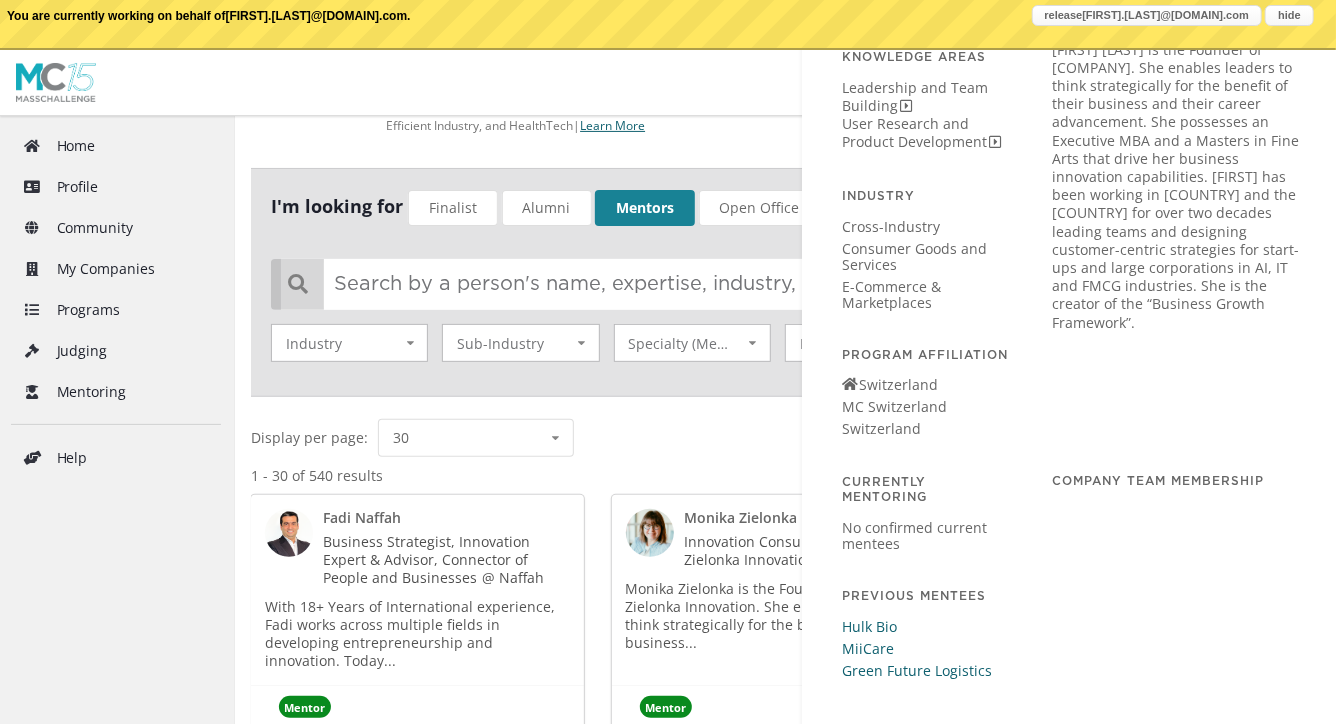 scroll, scrollTop: 0, scrollLeft: 0, axis: both 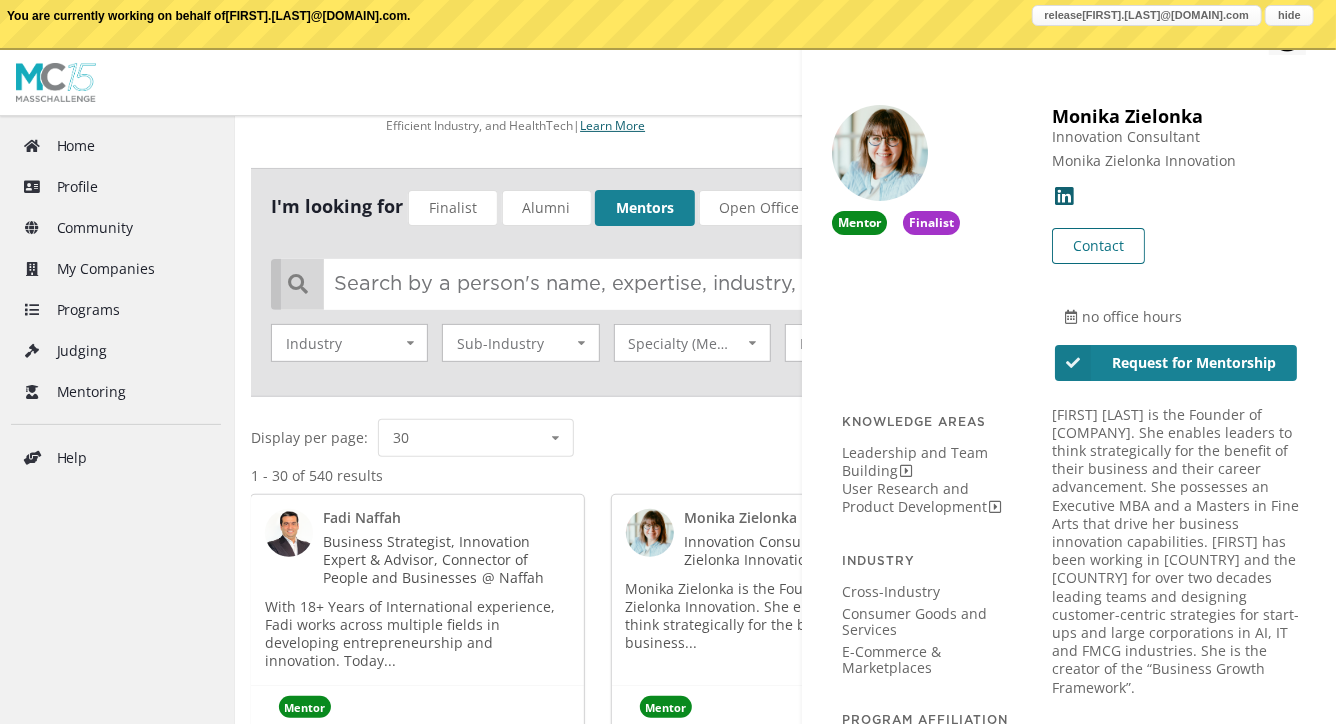click on "Contact" at bounding box center (1098, 246) 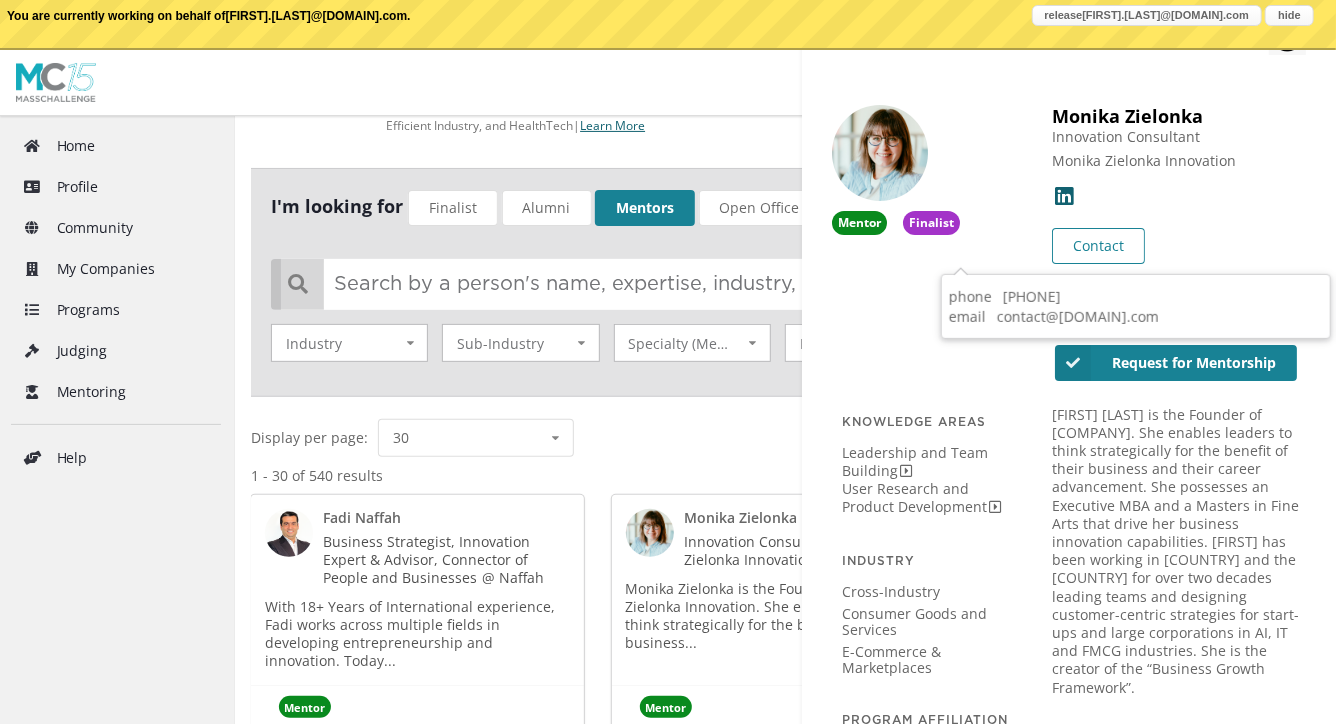 click on "Monika Zielonka is the Founder of Monika Zielonka Innovation.
She enables leaders to think strategically for the benefit of their business and their career advancement. She possesses an Executive MBA and a Masters in Fine Arts that drive her business innovation capabilities. Monika has been working in Switzerland and the UK for over two decades leading teams and designing customer-centric strategies for start-ups and large corporations in AI, IT and FMCG industries. She is the creator of the “Business Growth Framework”." at bounding box center [1179, 551] 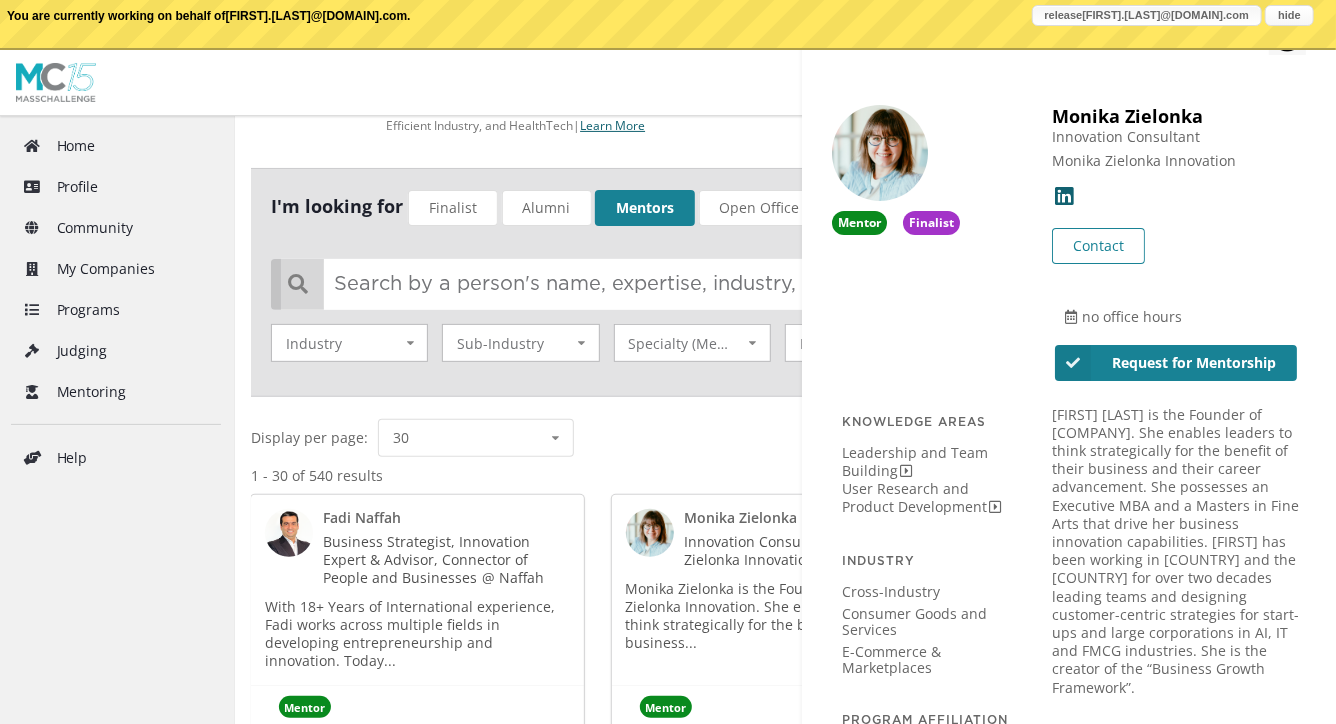 click on "release  cesarini.alessia03@gmail.com" at bounding box center [1147, 15] 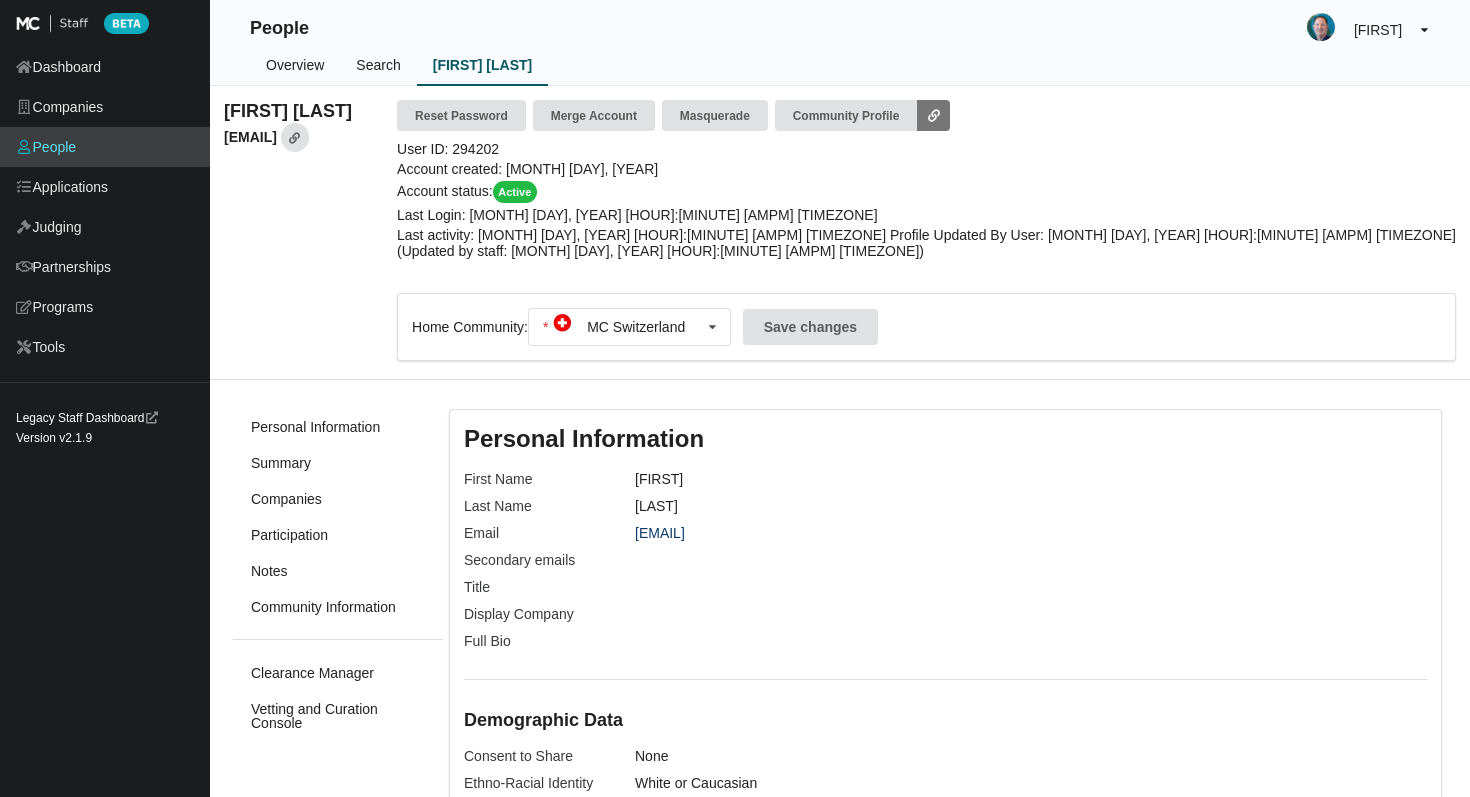 scroll, scrollTop: 0, scrollLeft: 0, axis: both 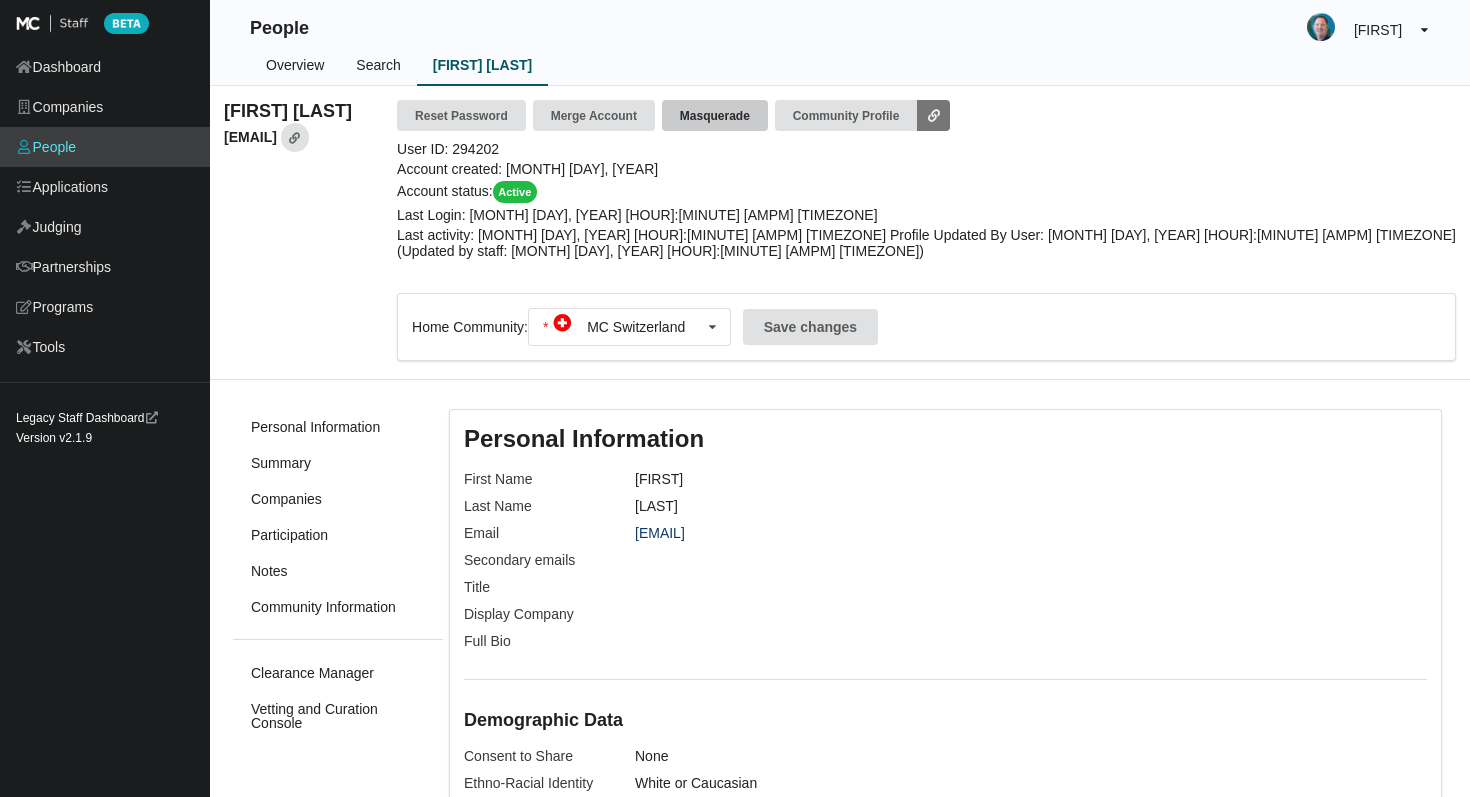 click on "Masquerade" at bounding box center [715, 115] 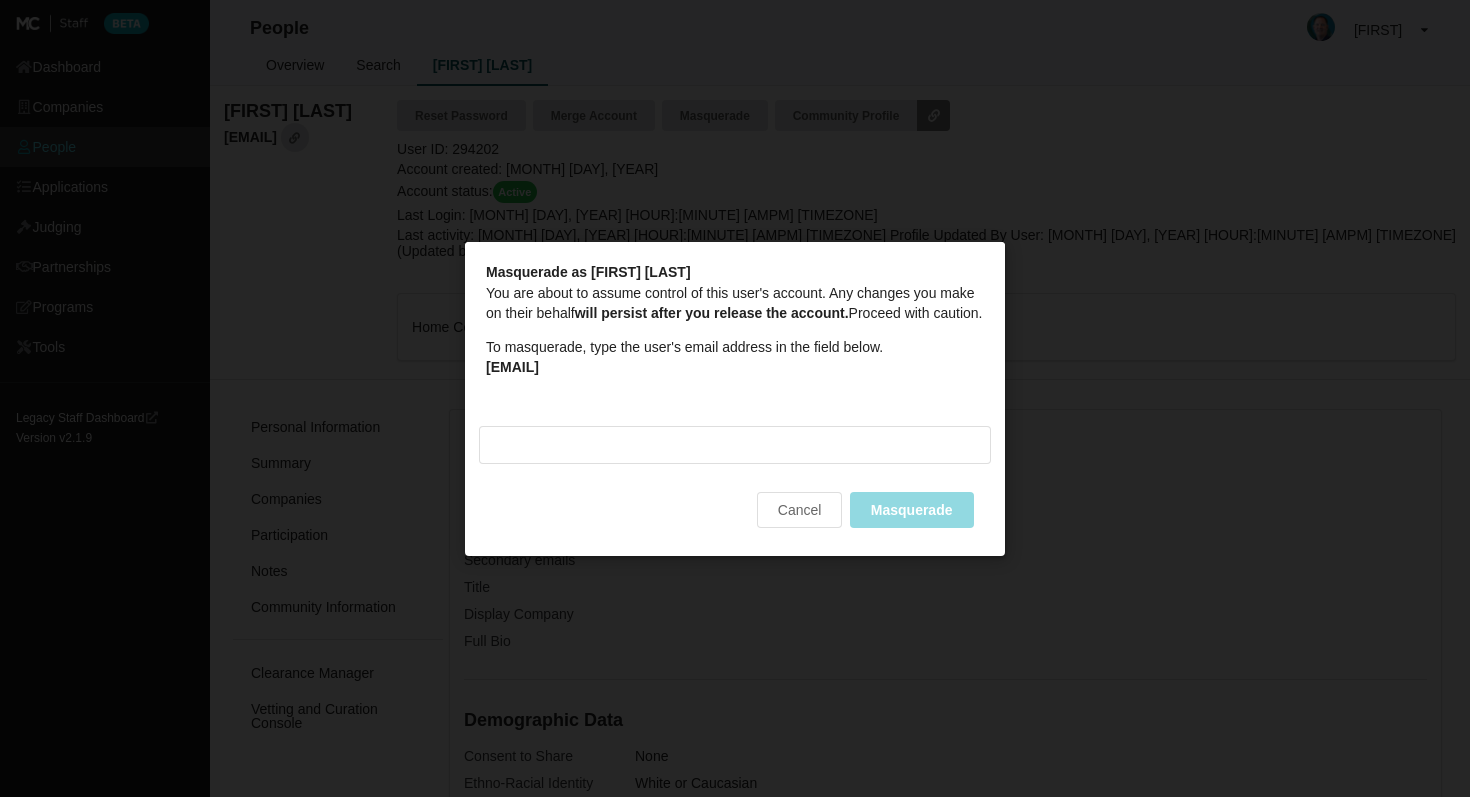 click on "[EMAIL]" at bounding box center [512, 366] 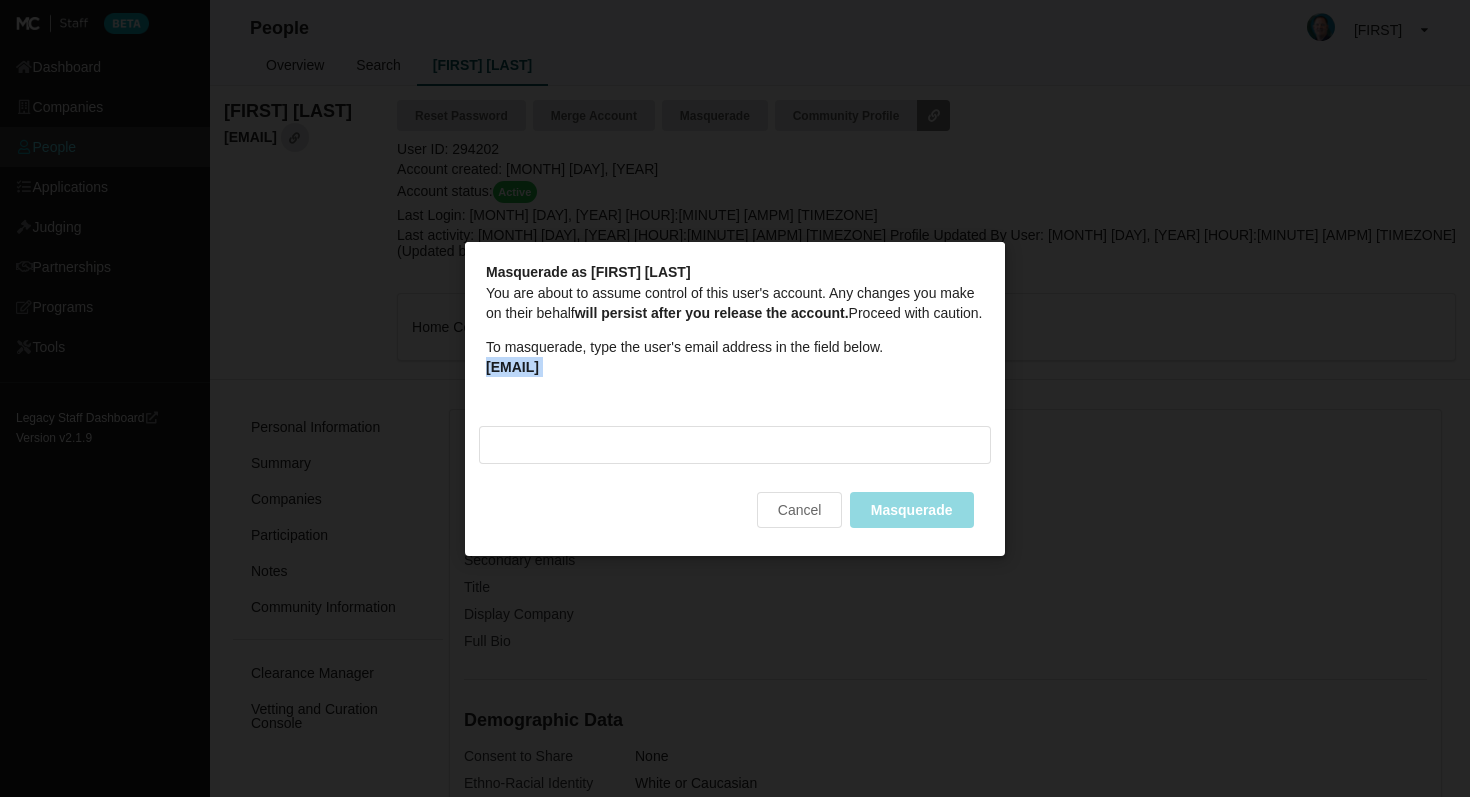 click on "[USERNAME]@[DOMAIN]" at bounding box center (512, 366) 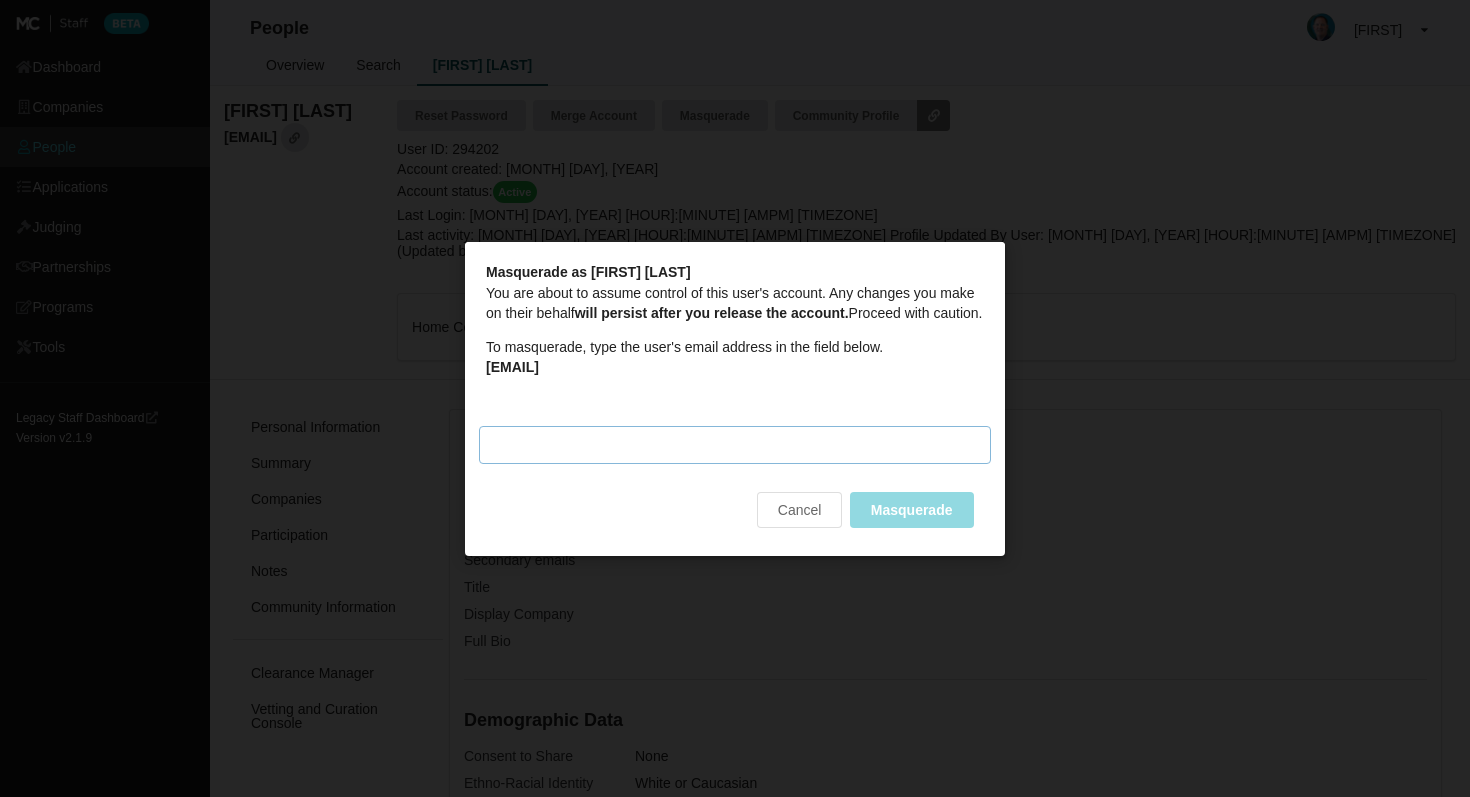 click on "Masquerade email" at bounding box center [735, 444] 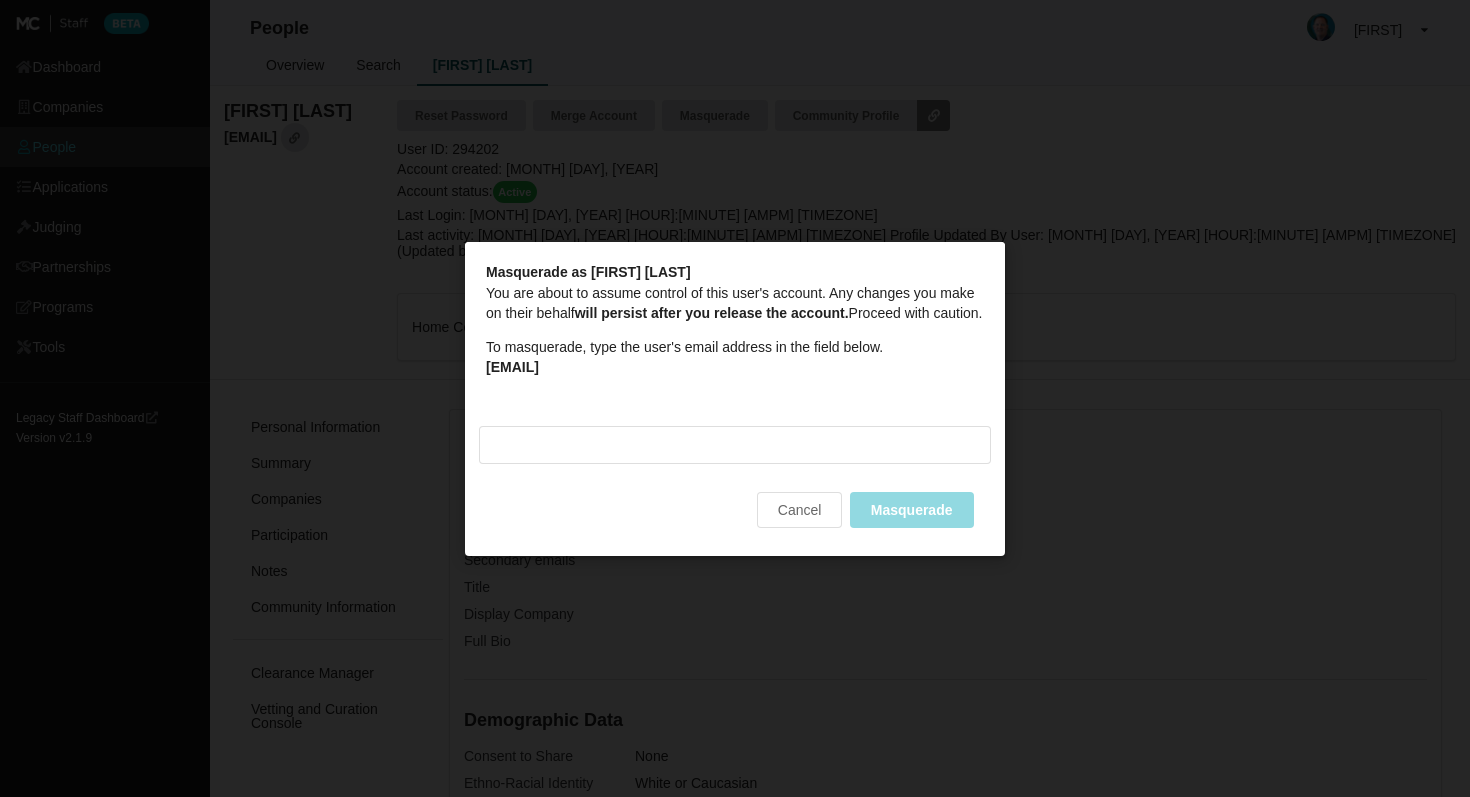 click on "[USERNAME]@[DOMAIN]" at bounding box center [512, 366] 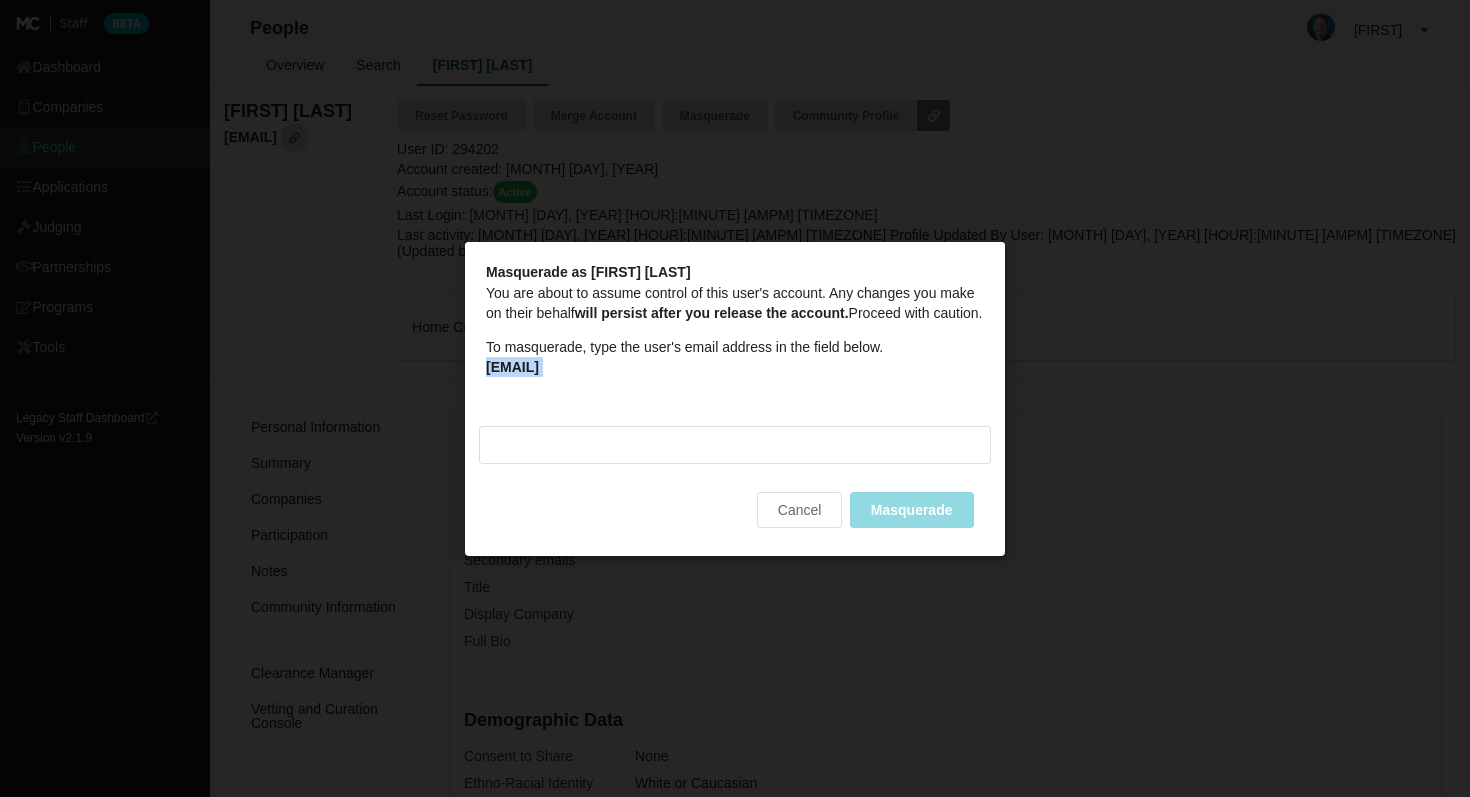 click on "Masquerade as Alessia Cesarini
You are about to assume control of this user's account. Any
changes you make on their behalf  will persist after you release
the account.  Proceed with caution.
To masquerade, type the user's email address in the field below.
cesarini.alessia03@gmail.com" at bounding box center (735, 320) 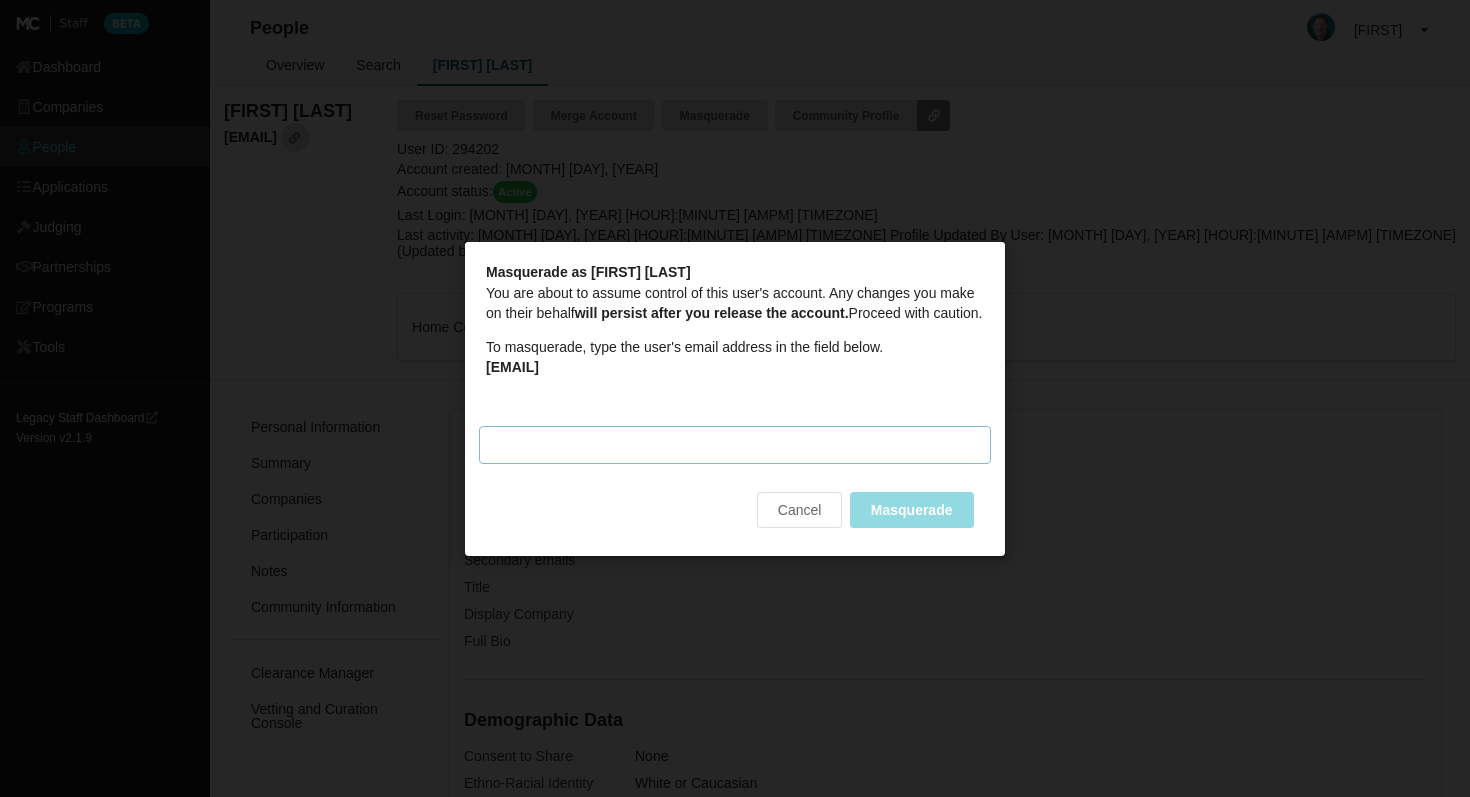 click on "Masquerade email" at bounding box center [735, 444] 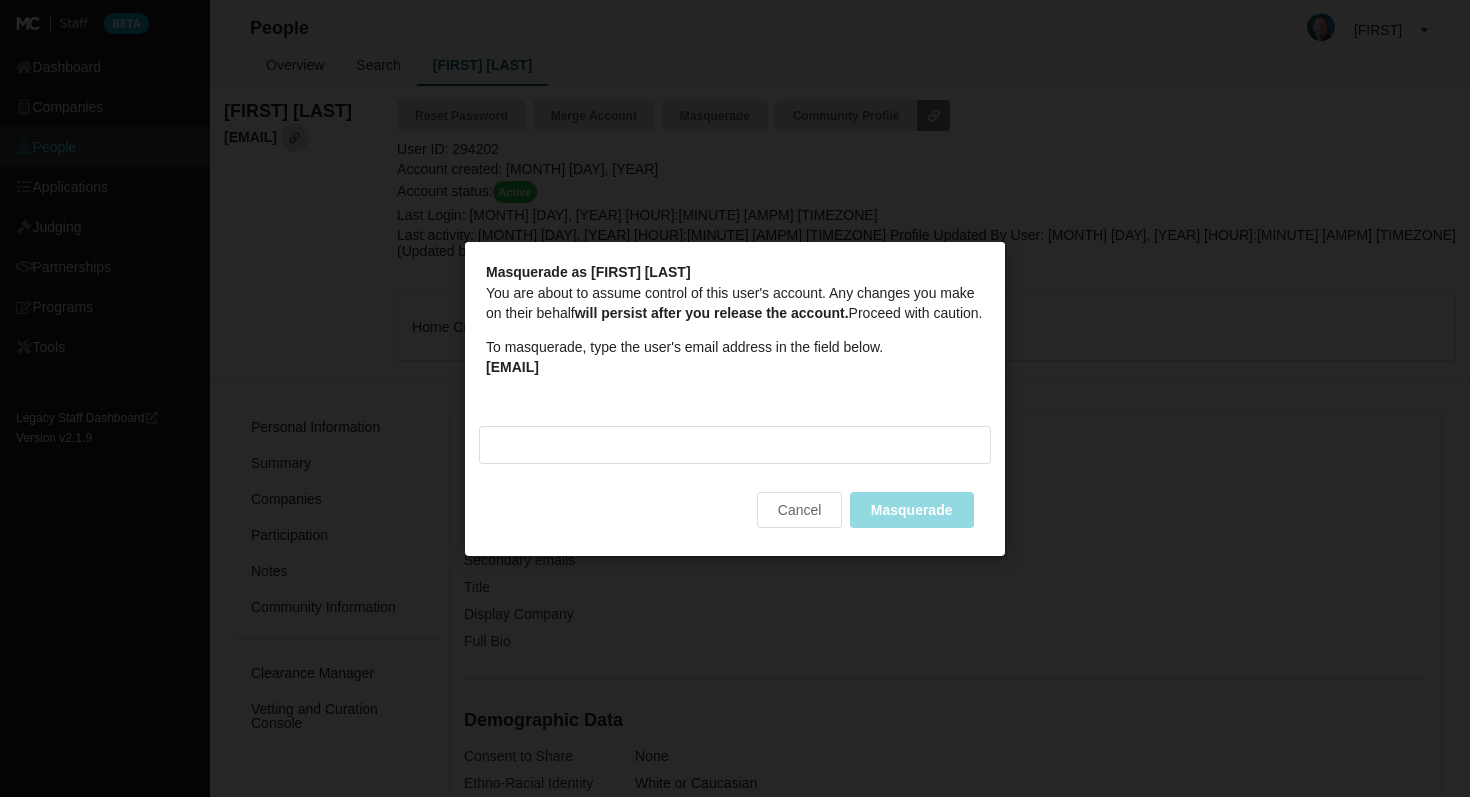 click on "Masquerade as Alessia Cesarini
You are about to assume control of this user's account. Any
changes you make on their behalf  will persist after you release
the account.  Proceed with caution.
To masquerade, type the user's email address in the field below.
cesarini.alessia03@gmail.com" at bounding box center [735, 320] 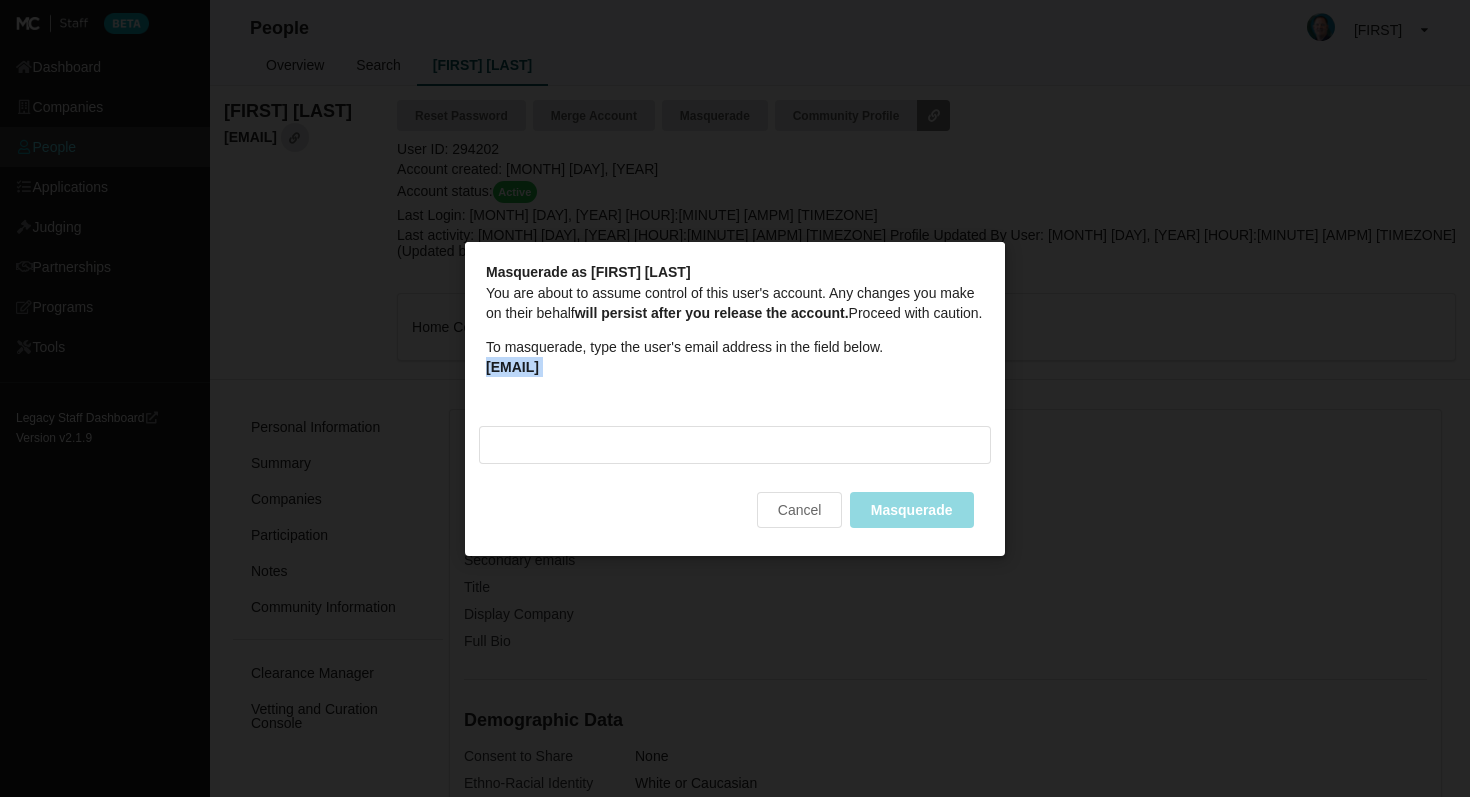 click on "Masquerade as Alessia Cesarini
You are about to assume control of this user's account. Any
changes you make on their behalf  will persist after you release
the account.  Proceed with caution.
To masquerade, type the user's email address in the field below.
cesarini.alessia03@gmail.com" at bounding box center [735, 320] 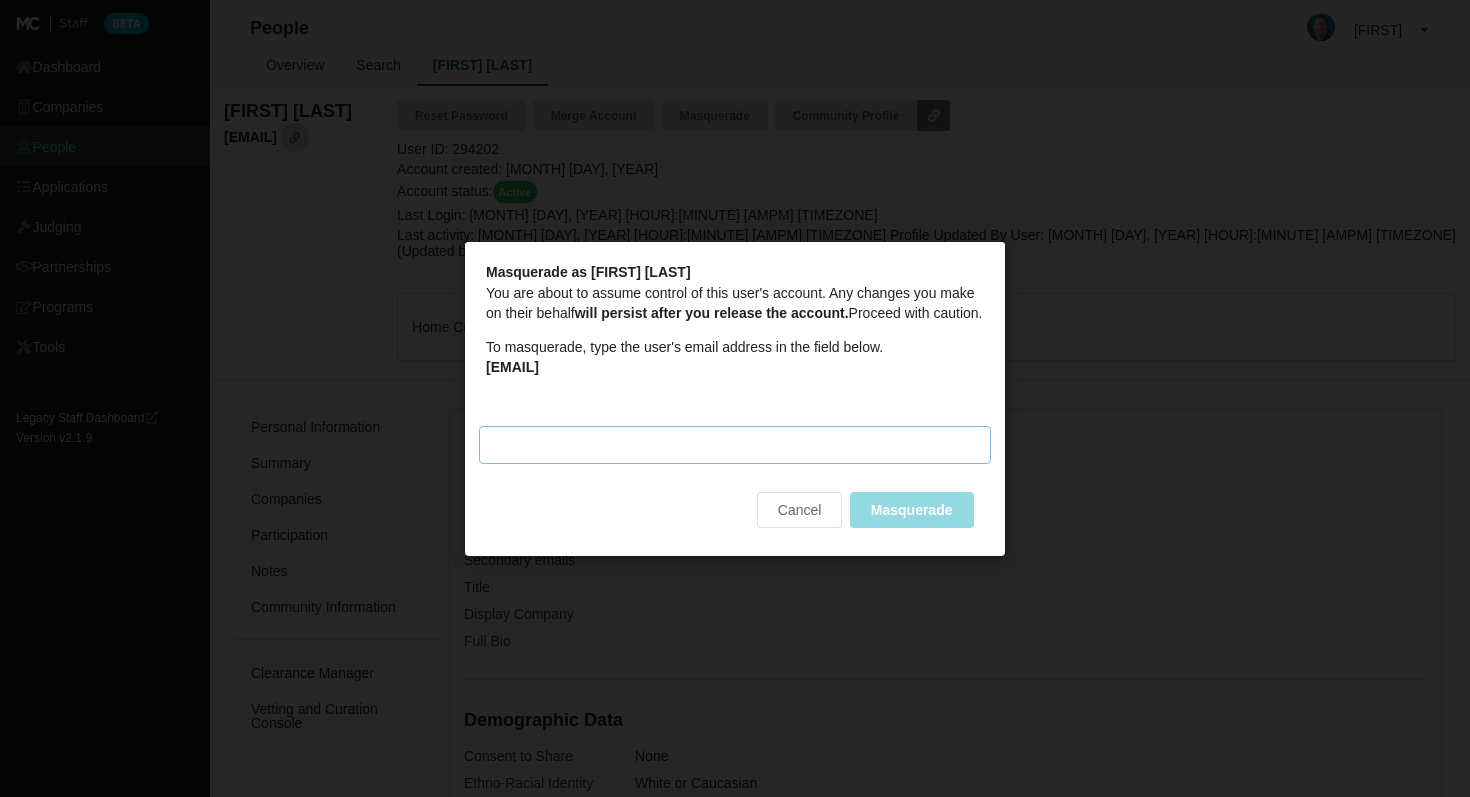click on "Masquerade email" at bounding box center (735, 444) 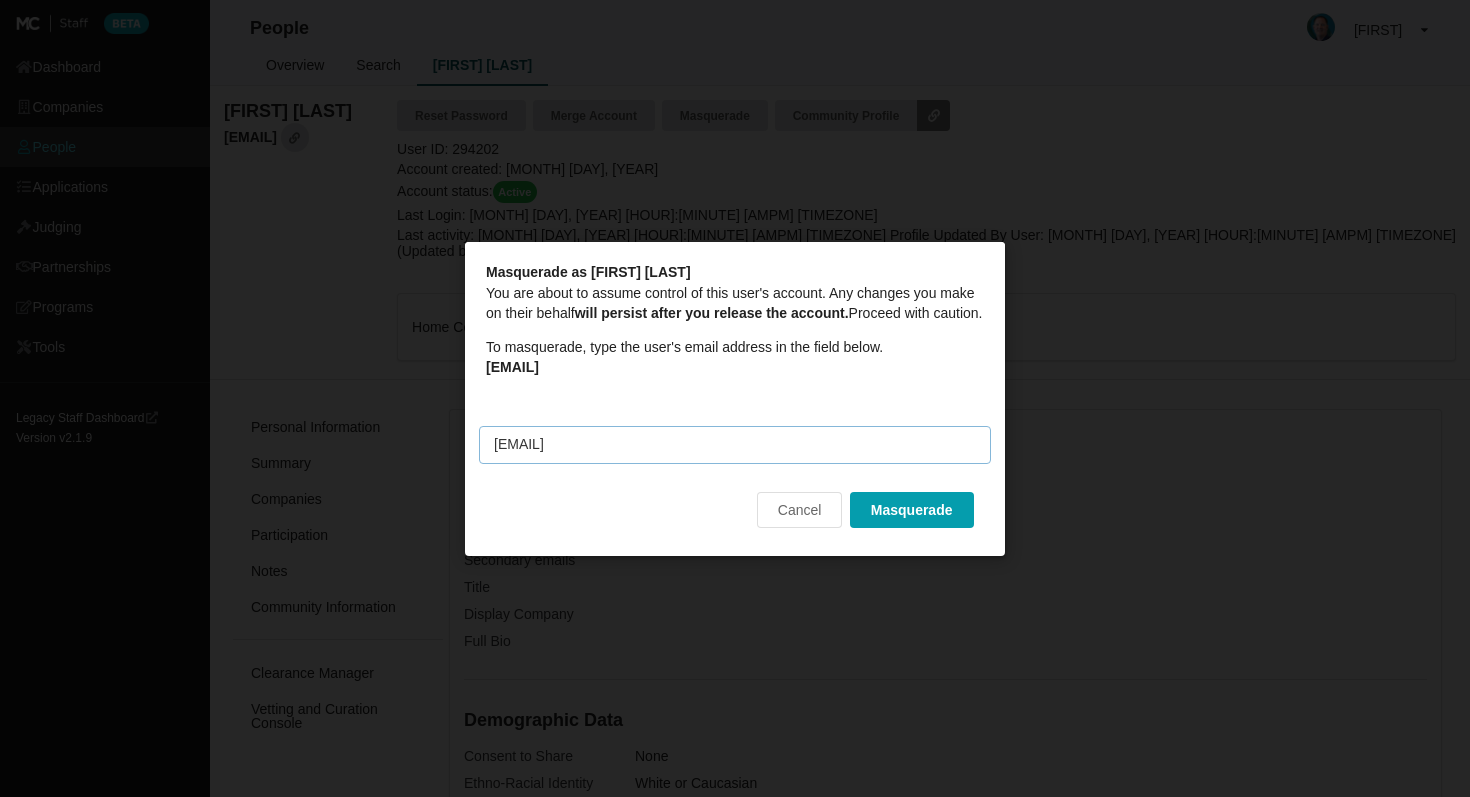 type on "[EMAIL]" 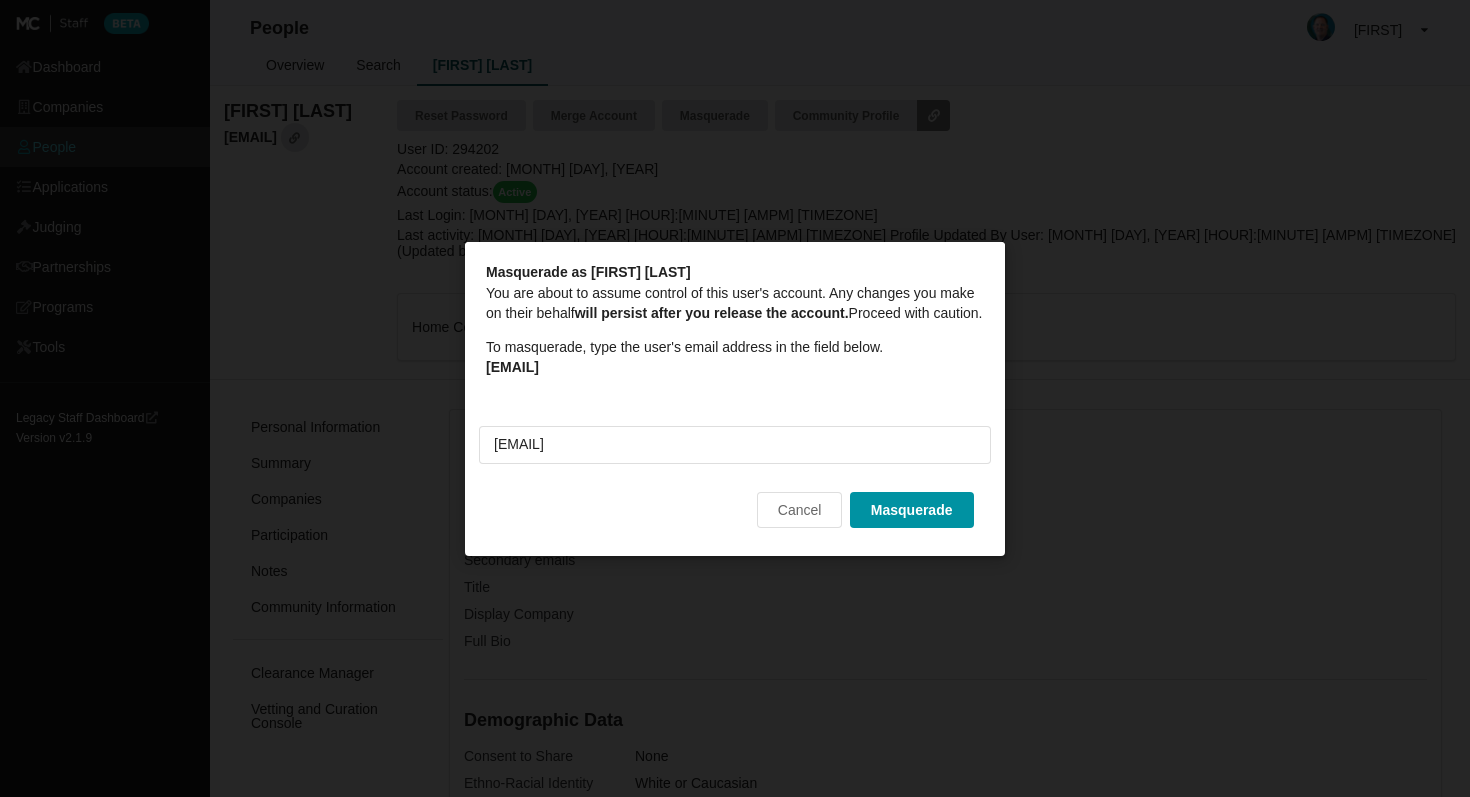 click on "Masquerade" at bounding box center [912, 509] 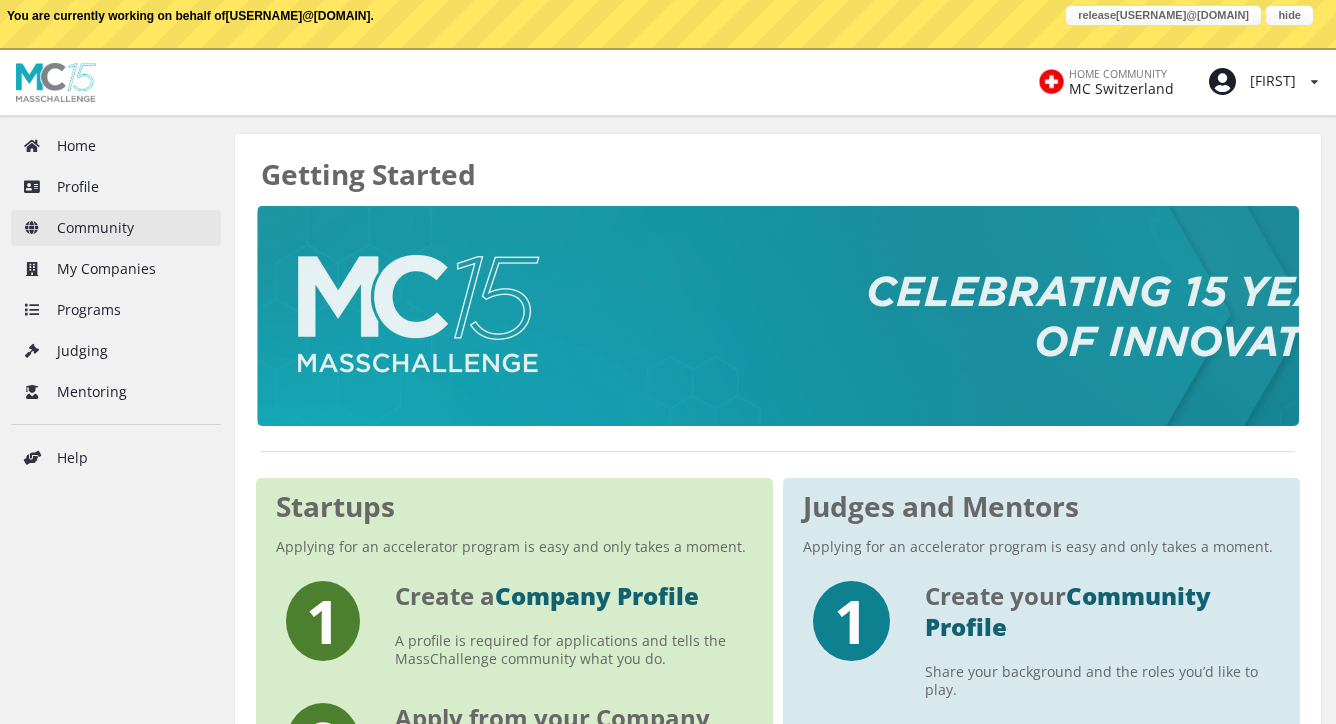 scroll, scrollTop: 0, scrollLeft: 0, axis: both 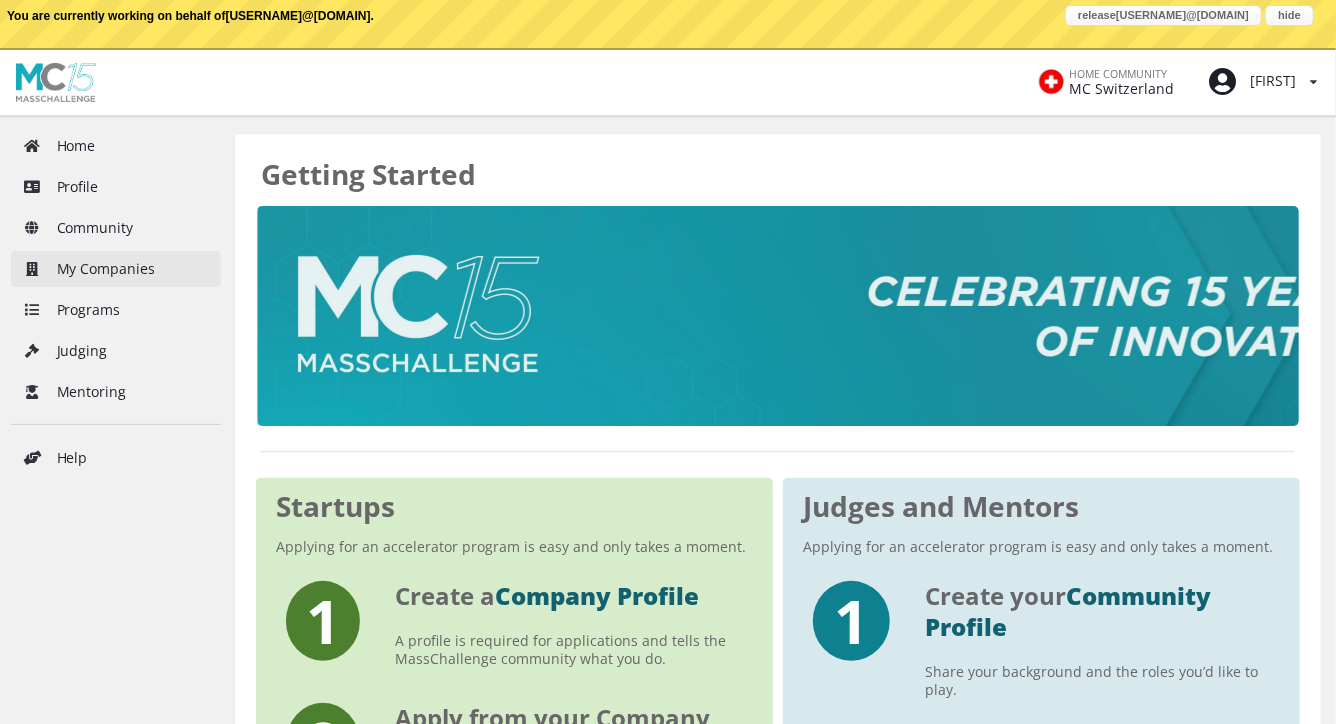 click on "My Companies" at bounding box center (116, 269) 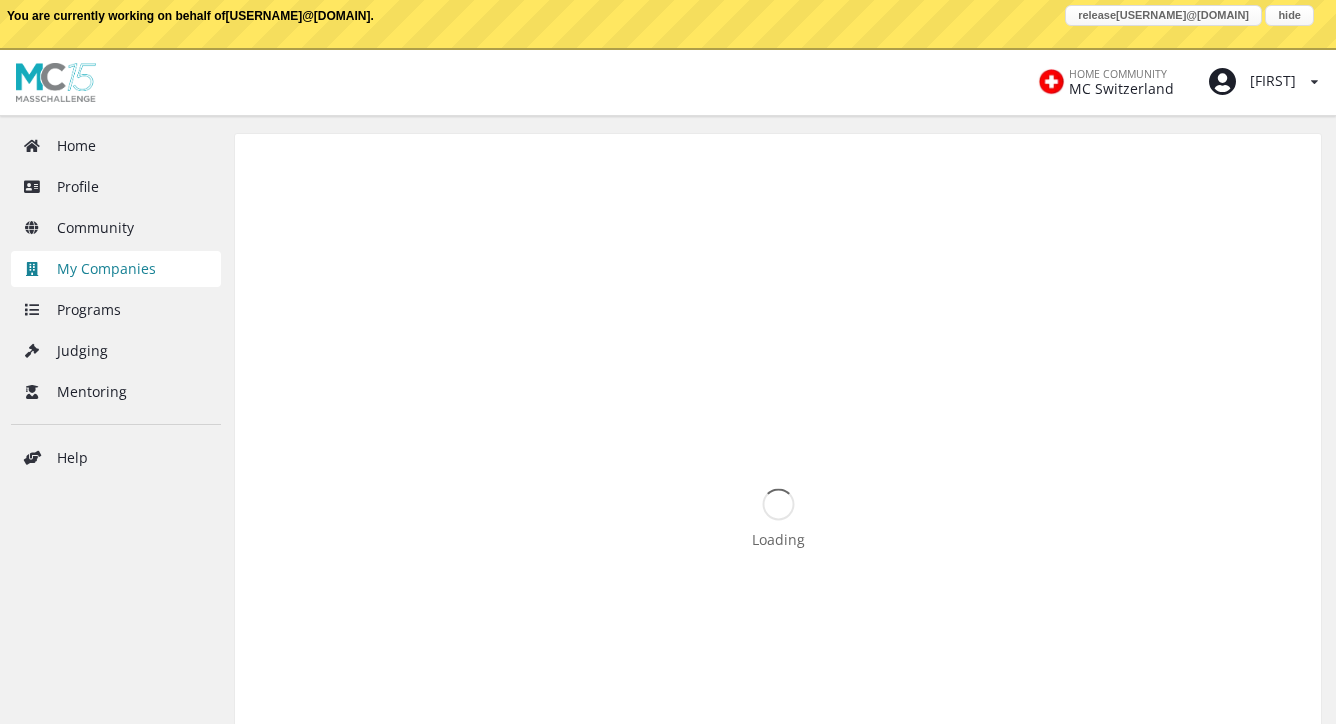 scroll, scrollTop: 0, scrollLeft: 0, axis: both 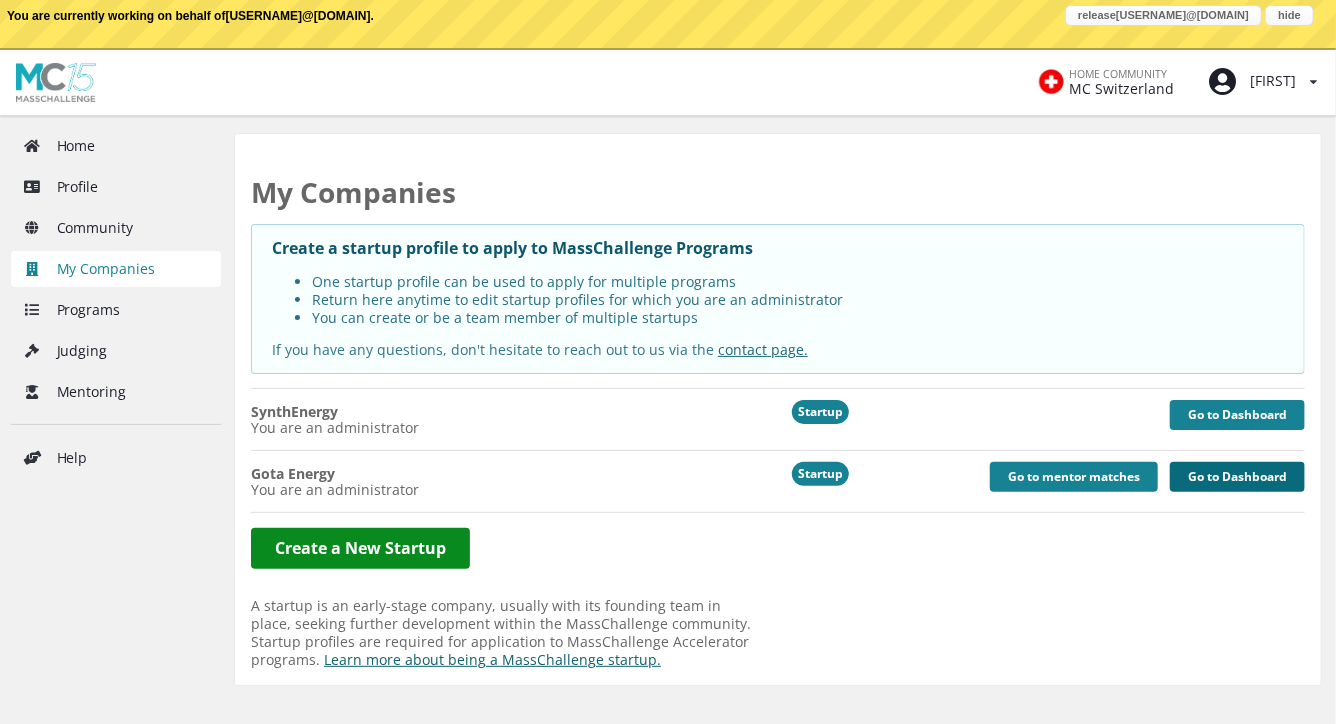 click on "Go to Dashboard" at bounding box center (1237, 477) 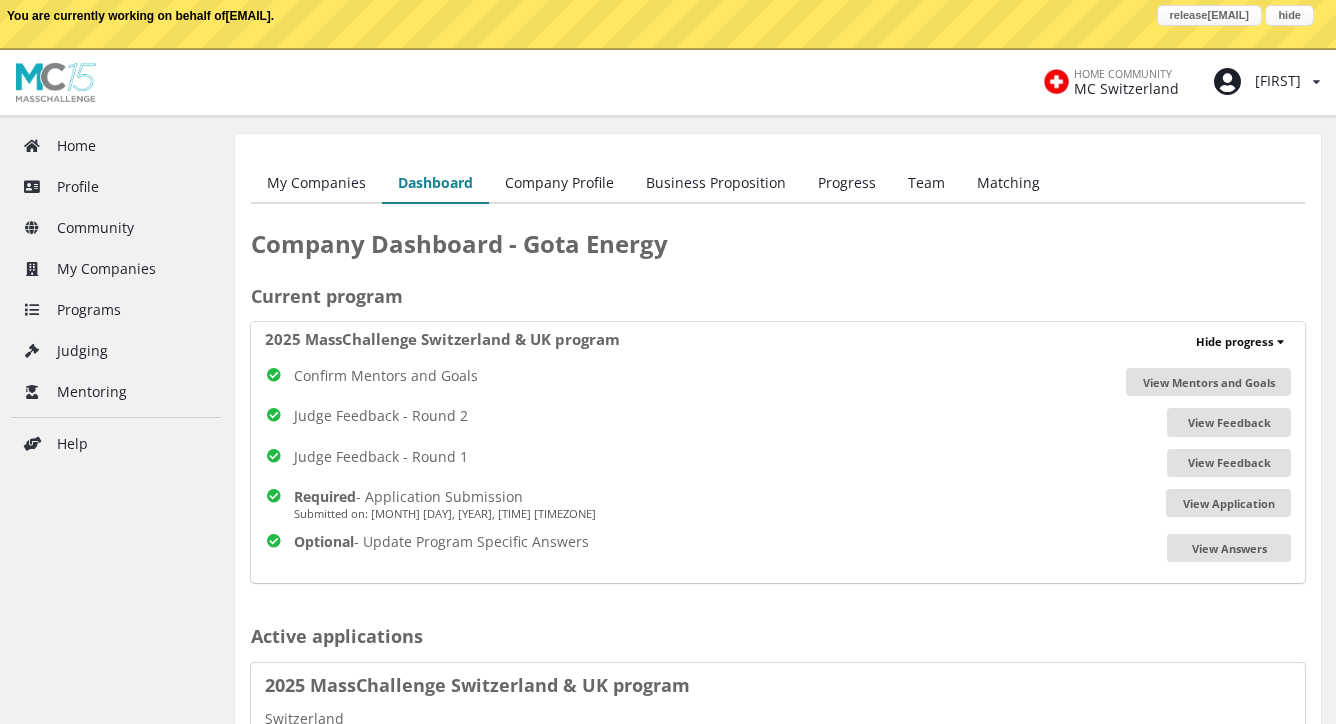 scroll, scrollTop: 0, scrollLeft: 0, axis: both 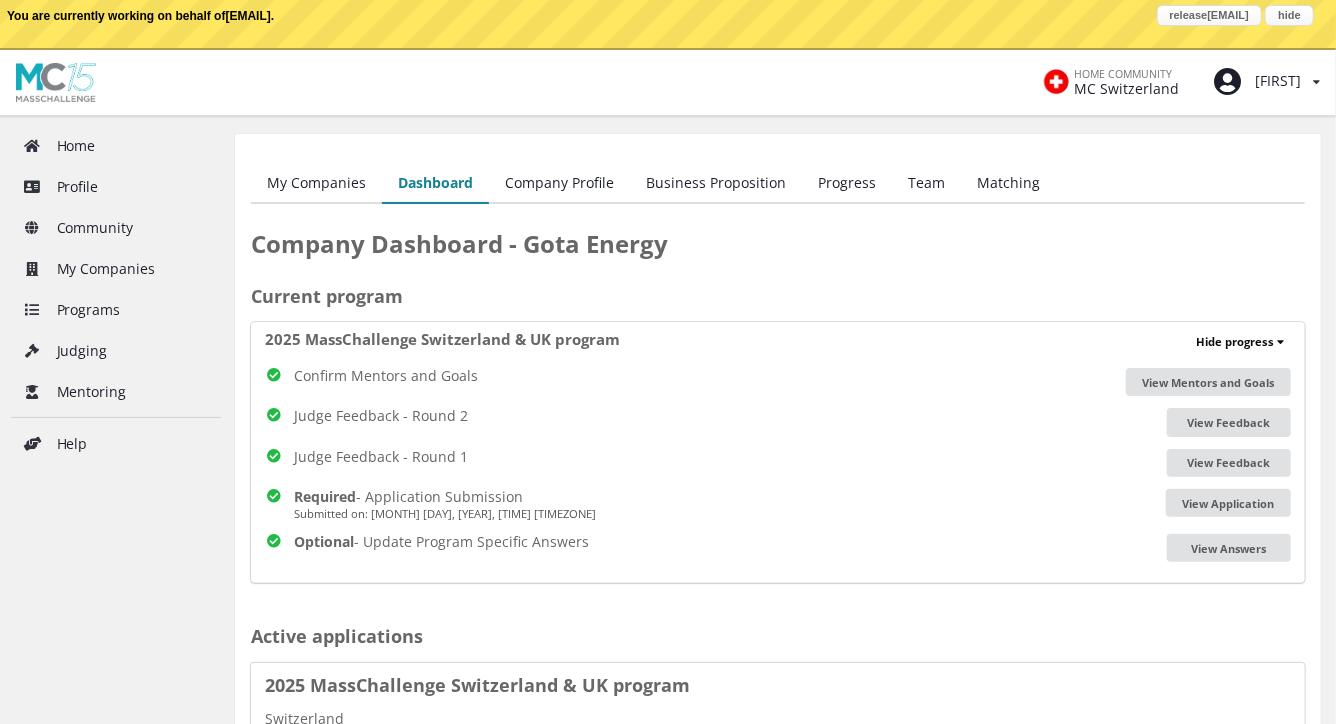 click on "Team" at bounding box center (926, 184) 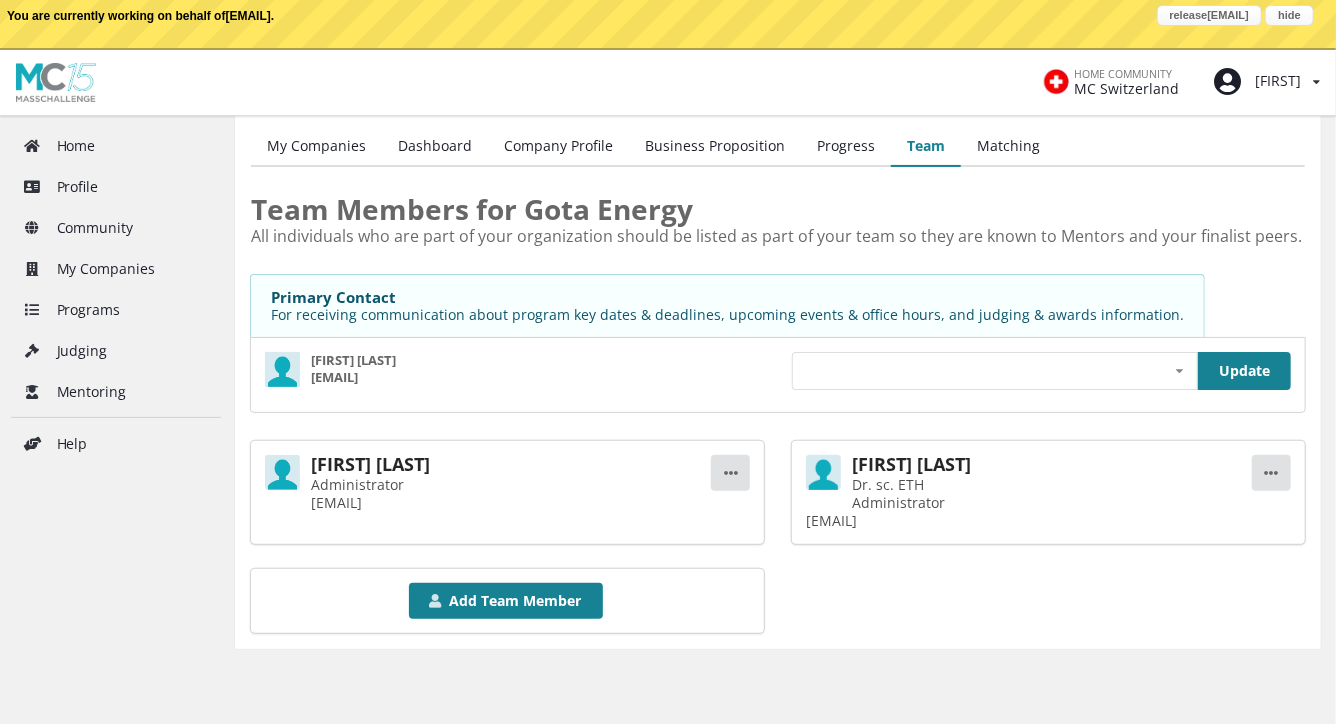 scroll, scrollTop: 0, scrollLeft: 0, axis: both 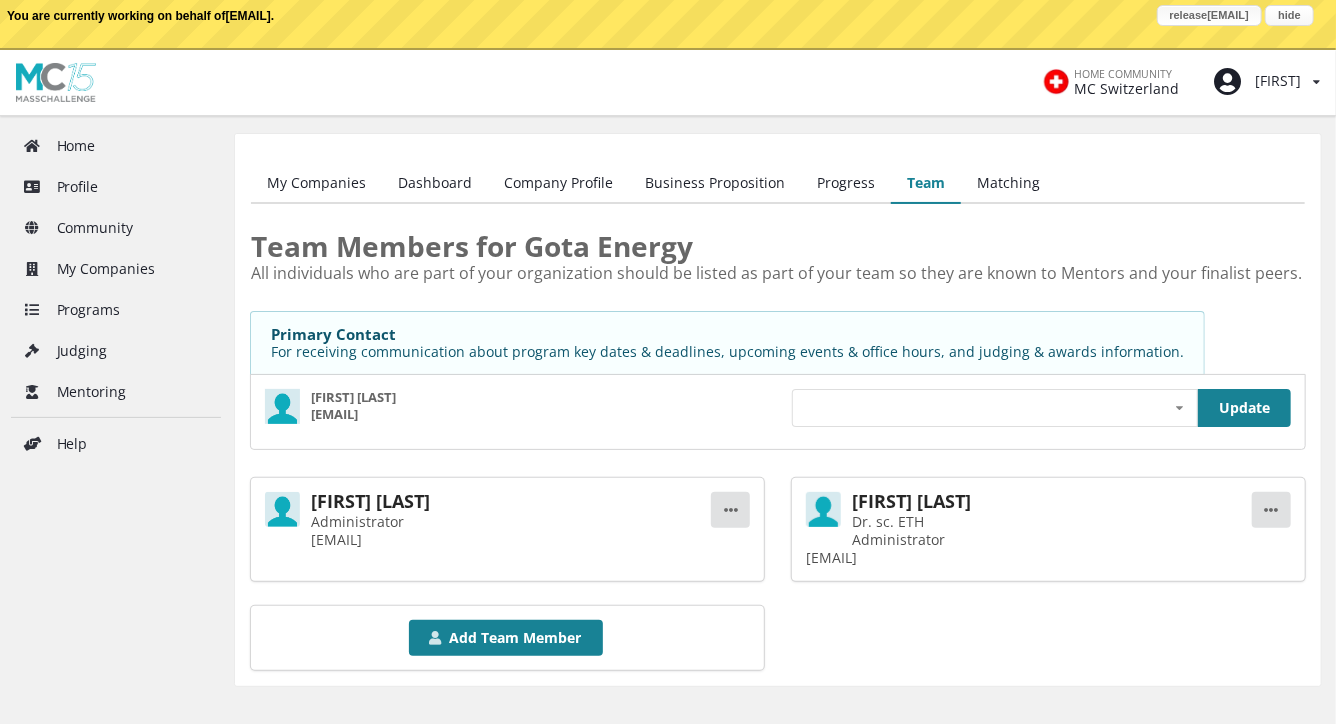 click on "release  [EMAIL]" at bounding box center (1209, 15) 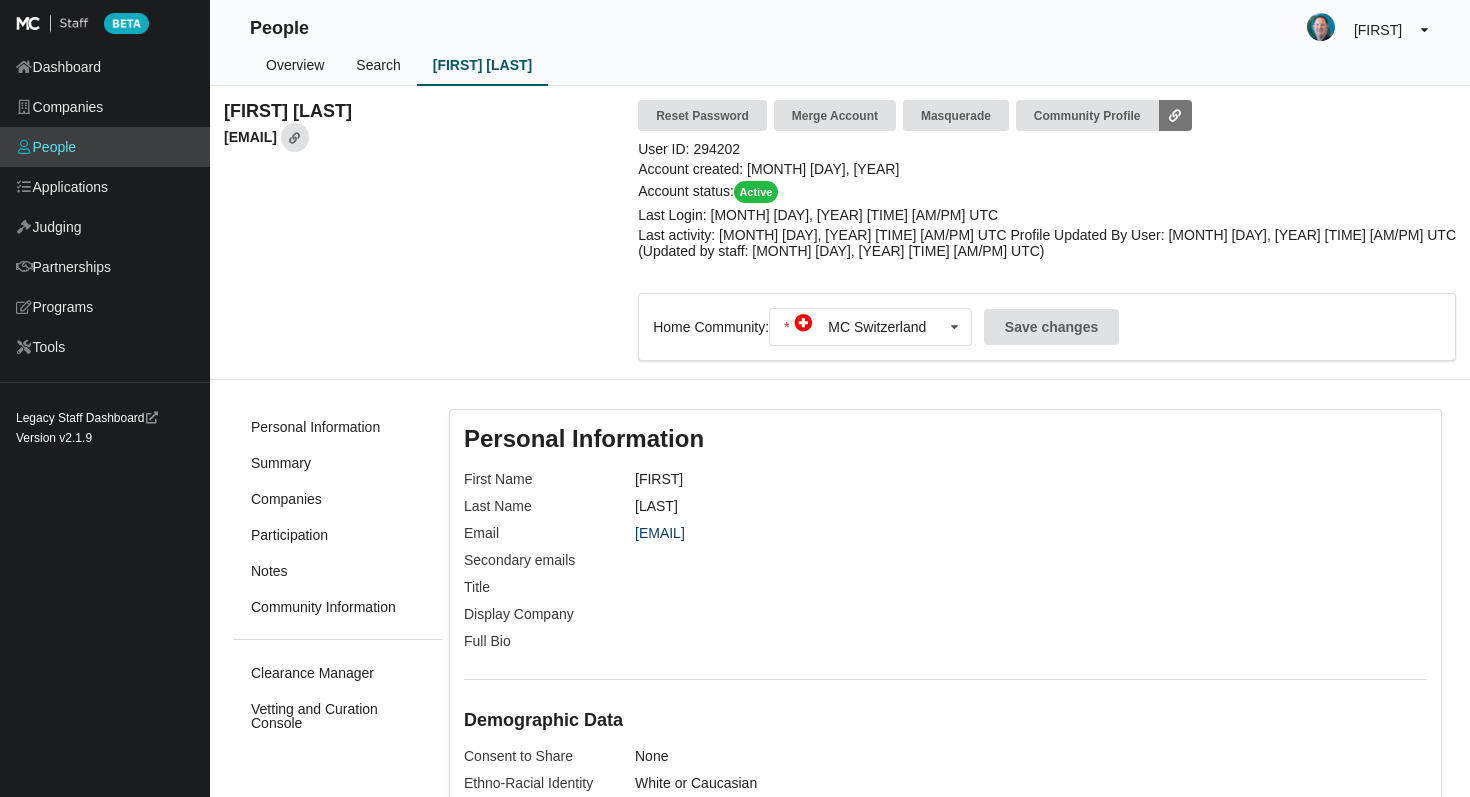 scroll, scrollTop: 0, scrollLeft: 0, axis: both 